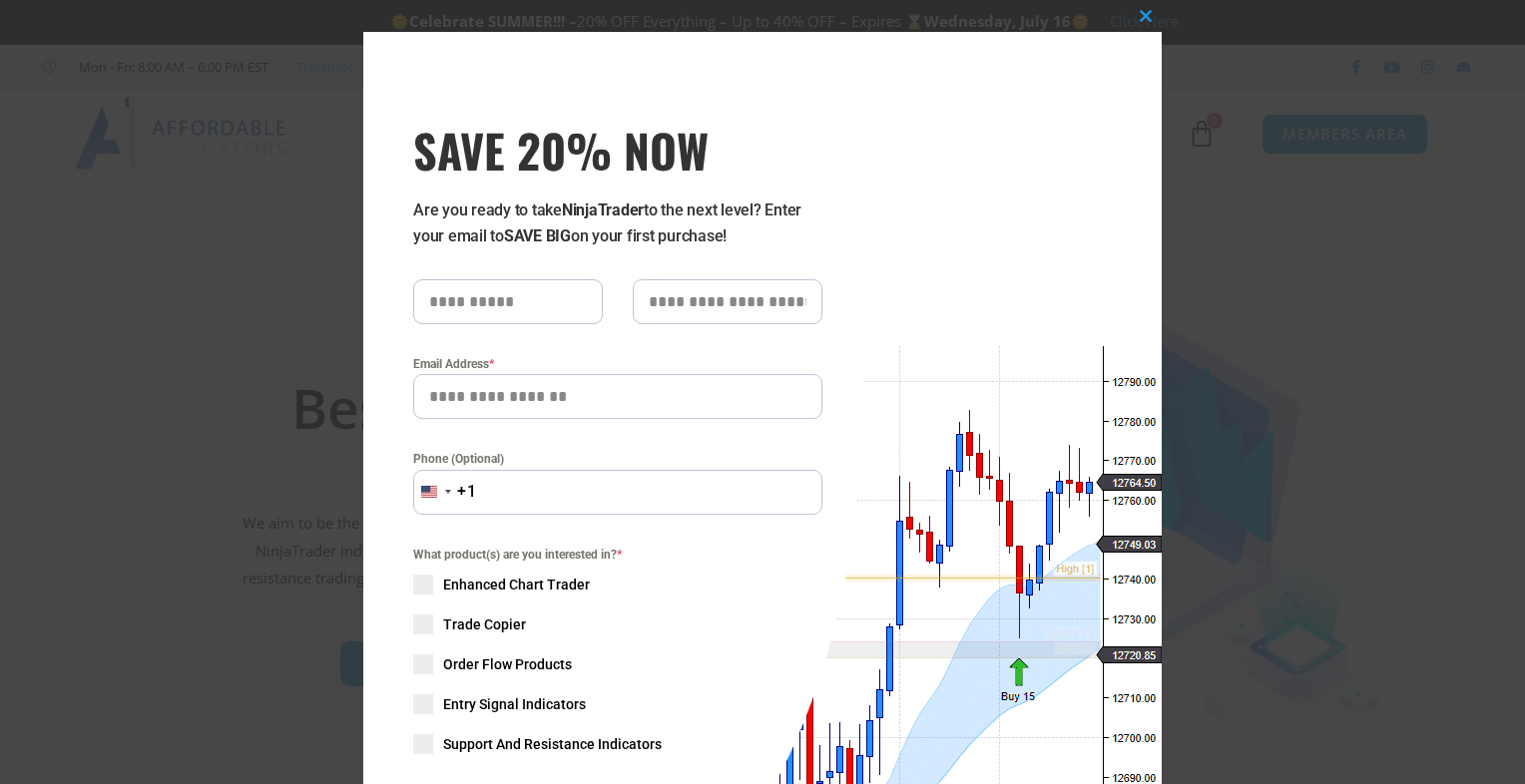 scroll, scrollTop: 0, scrollLeft: 0, axis: both 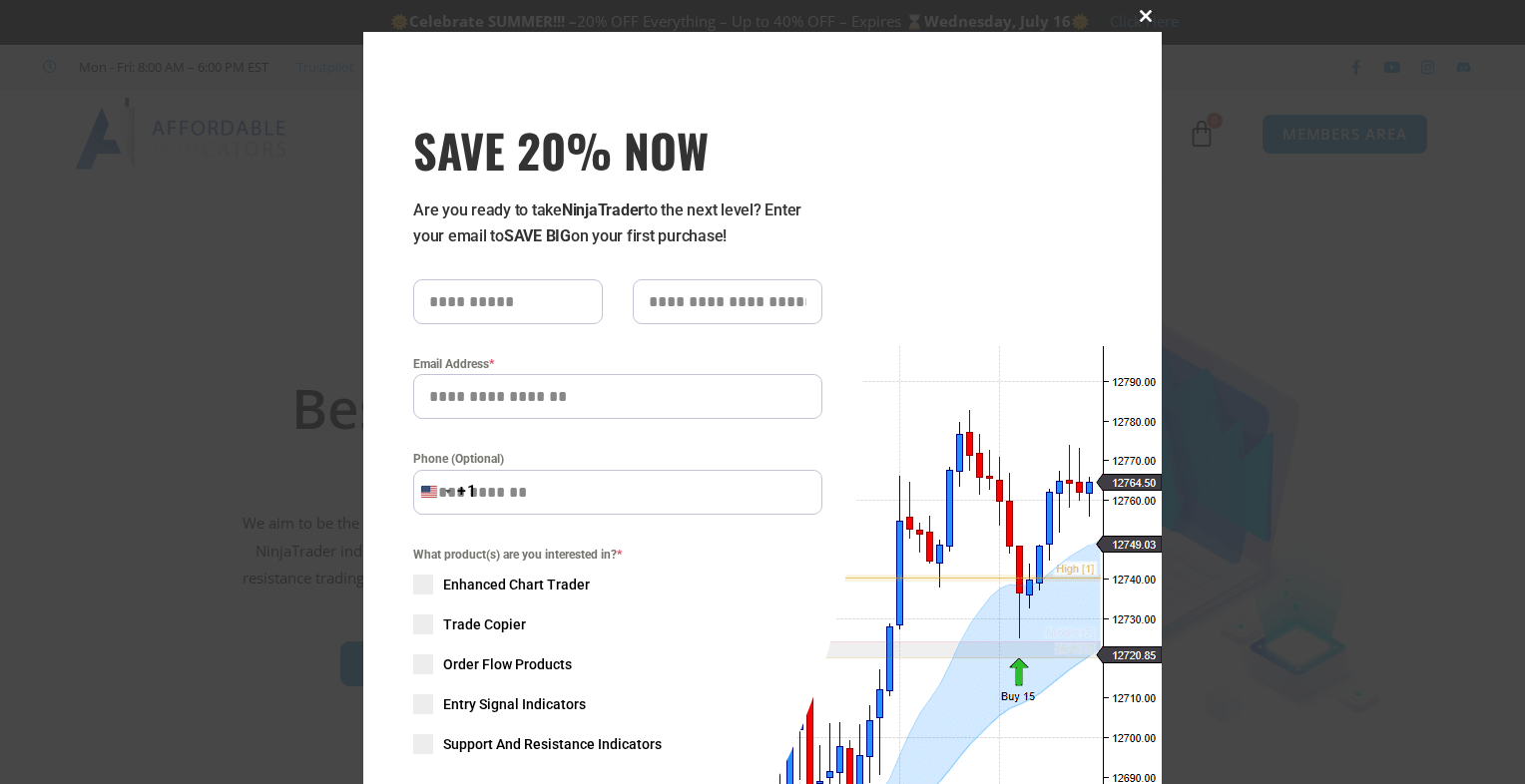 click at bounding box center [1146, 16] 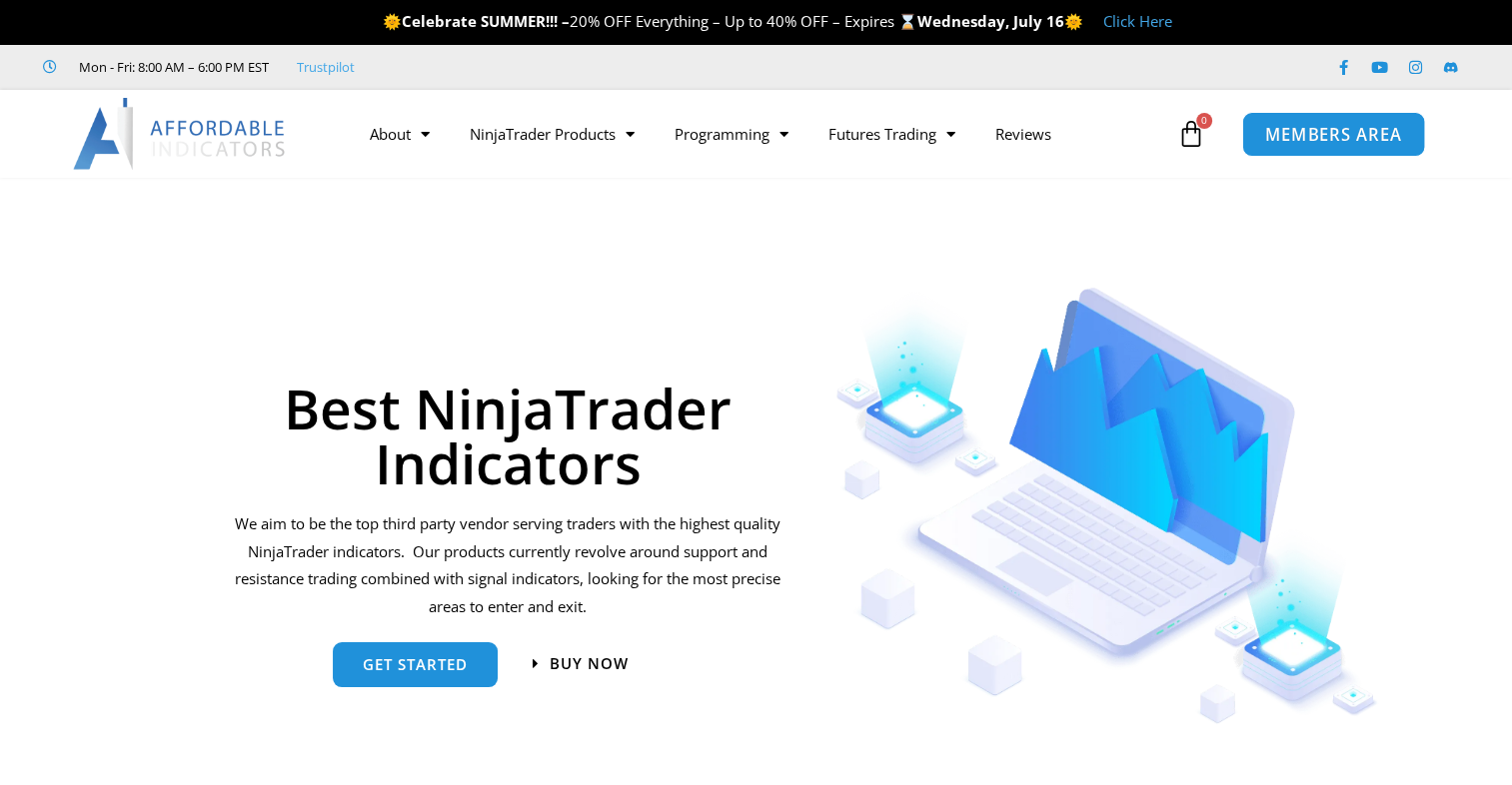 click on "MEMBERS AREA" at bounding box center (1333, 134) 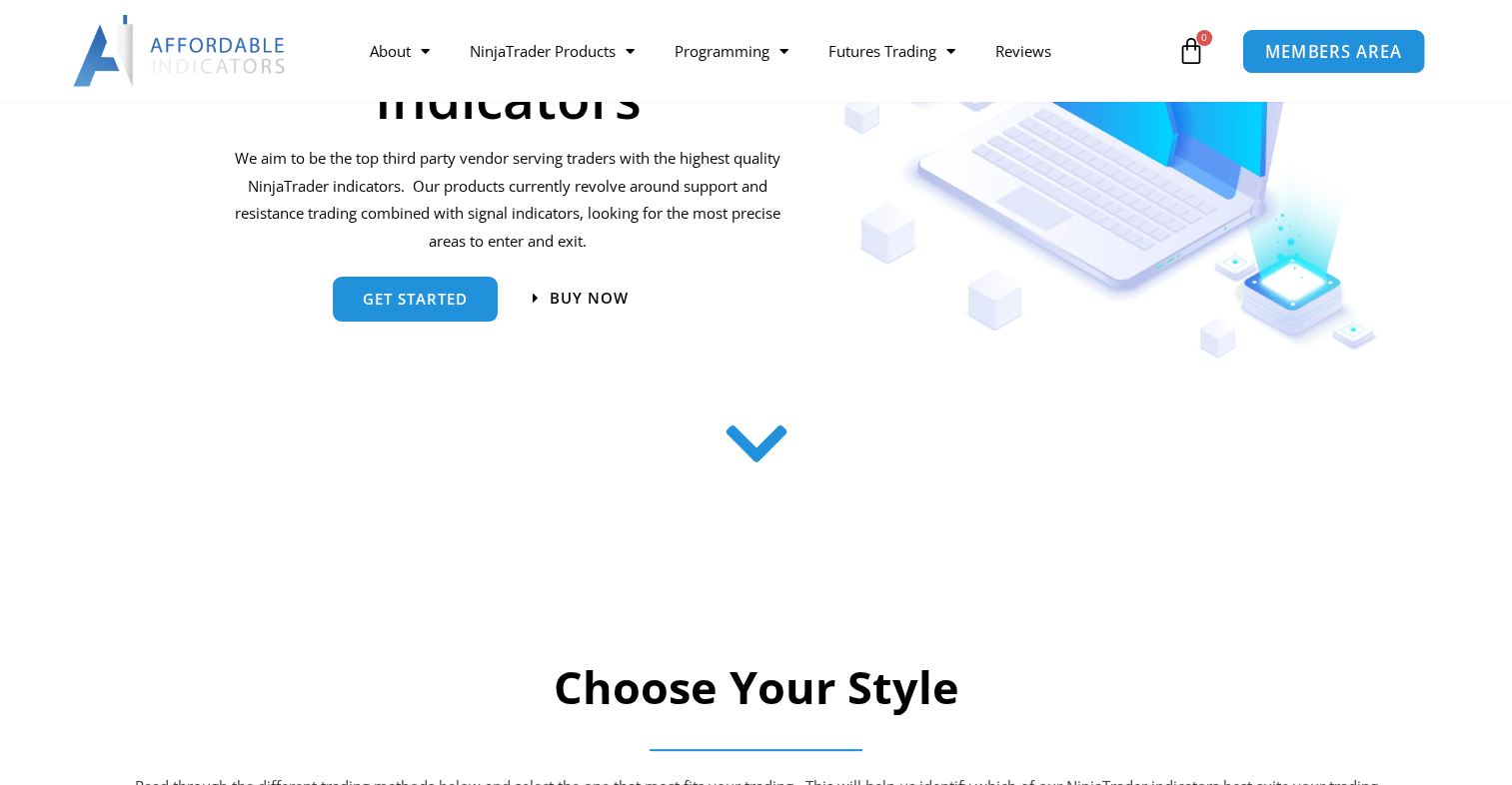 scroll, scrollTop: 0, scrollLeft: 0, axis: both 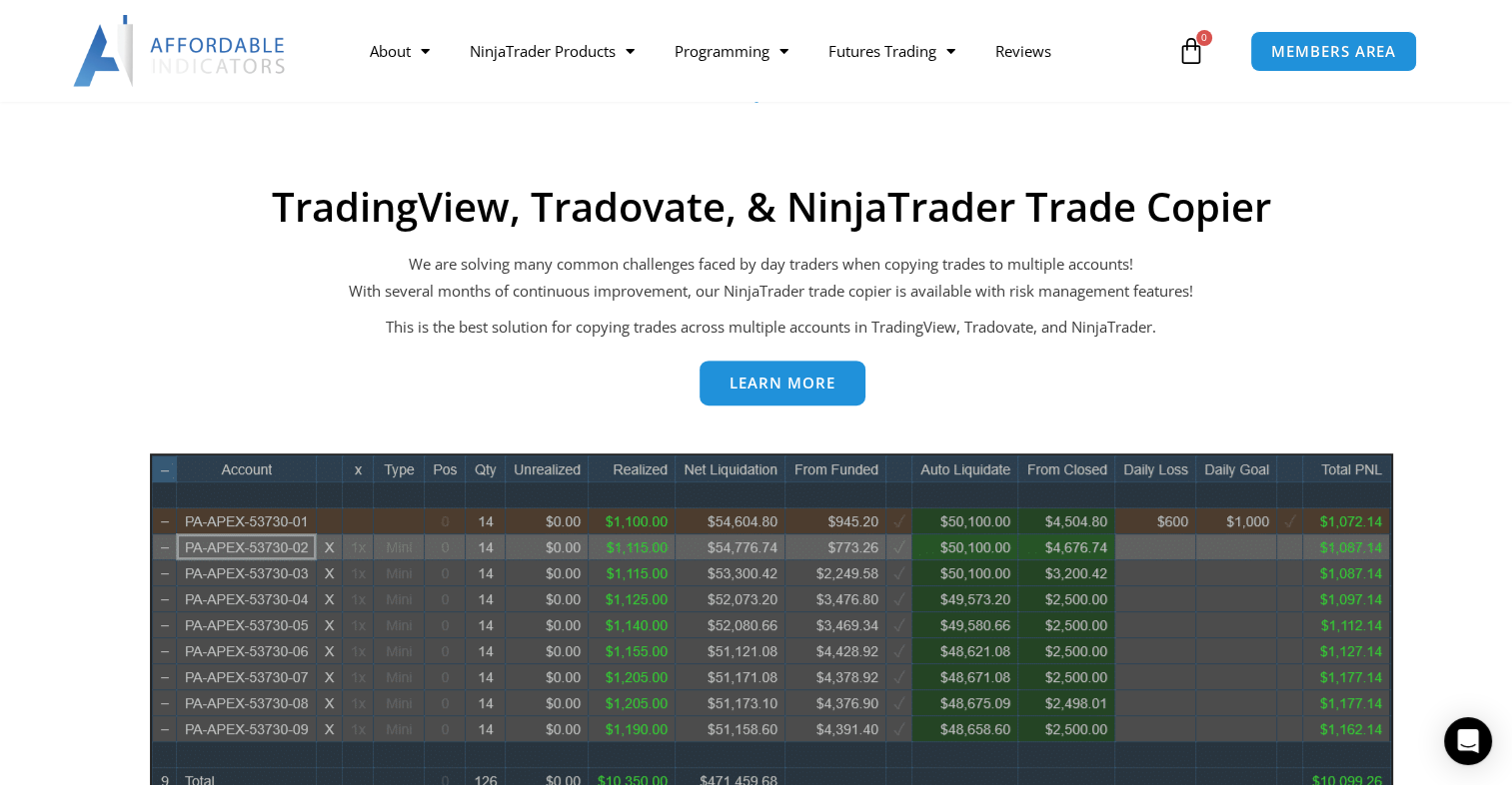 click on "Learn more" at bounding box center (782, 384) 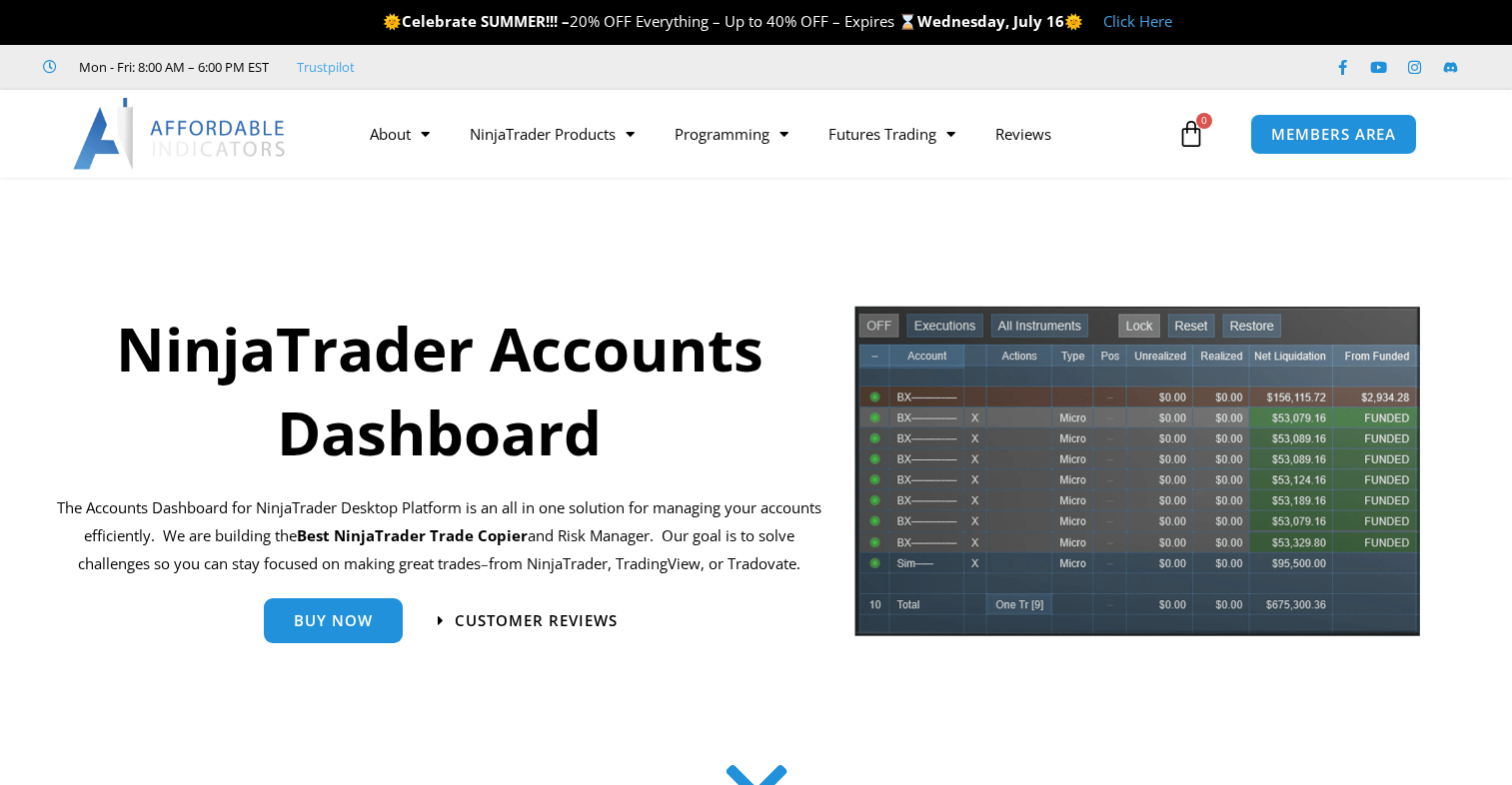 scroll, scrollTop: 0, scrollLeft: 0, axis: both 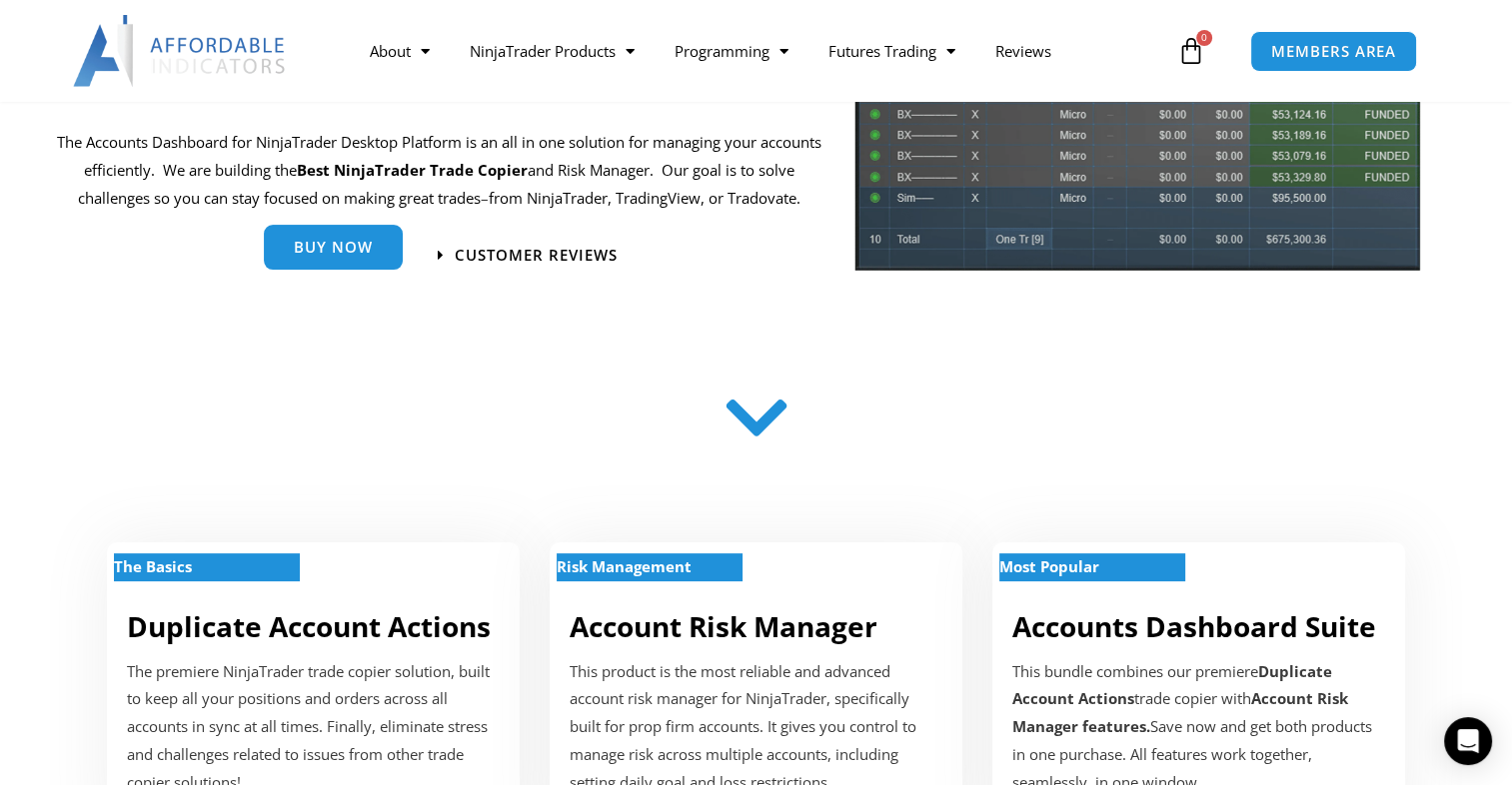 click on "Buy Now" at bounding box center (333, 247) 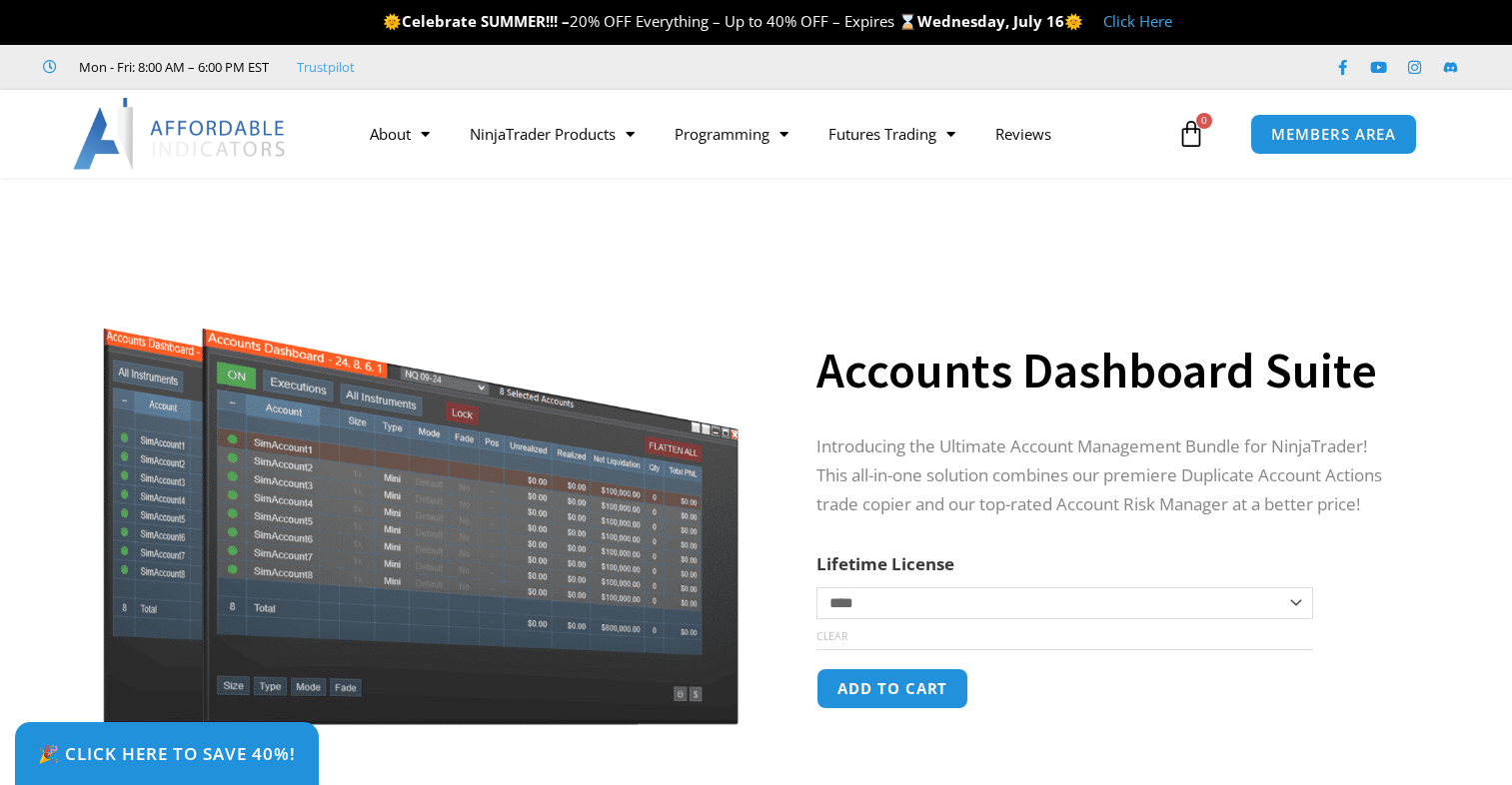 scroll, scrollTop: 0, scrollLeft: 0, axis: both 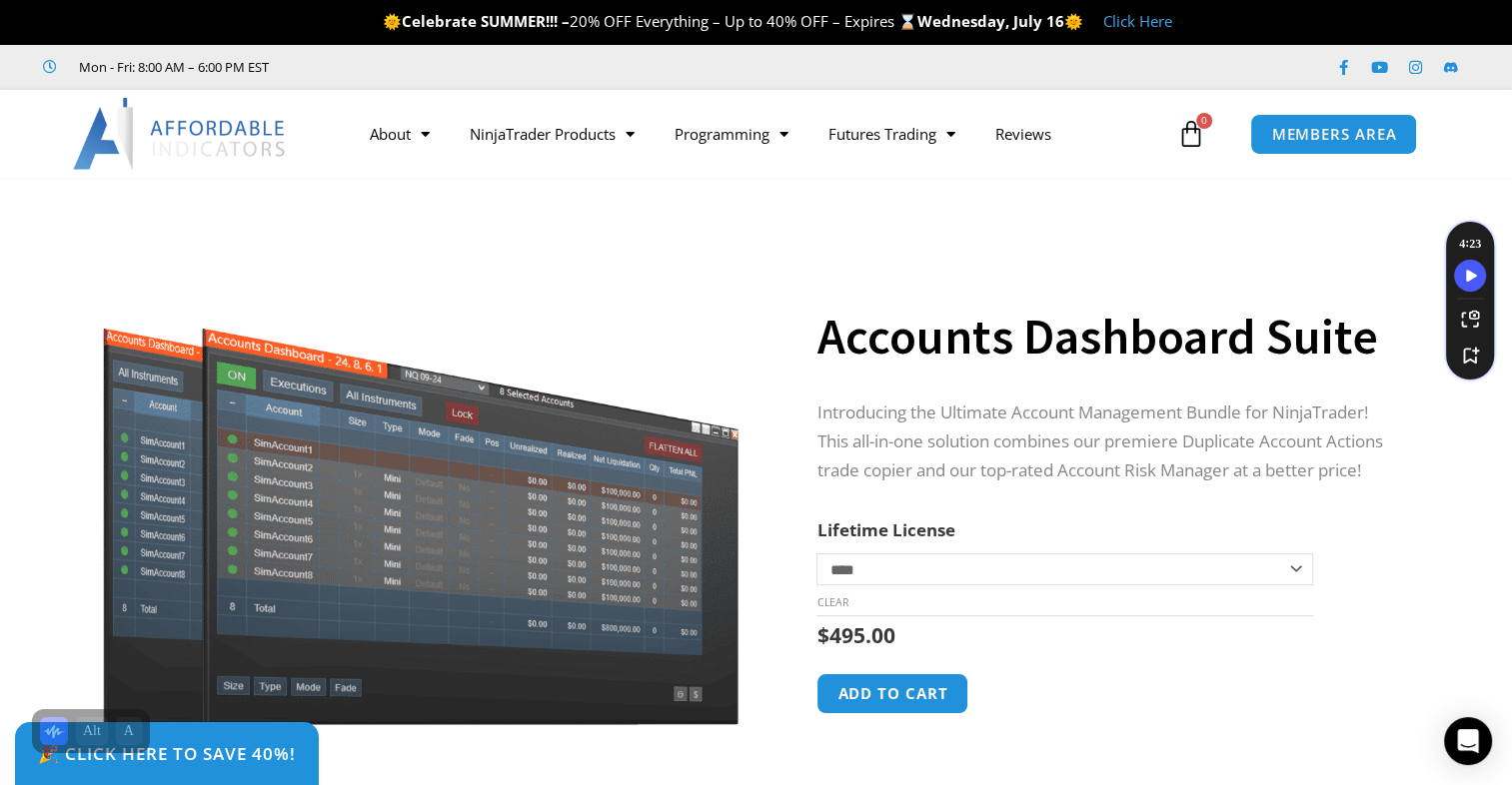 click on "**********" 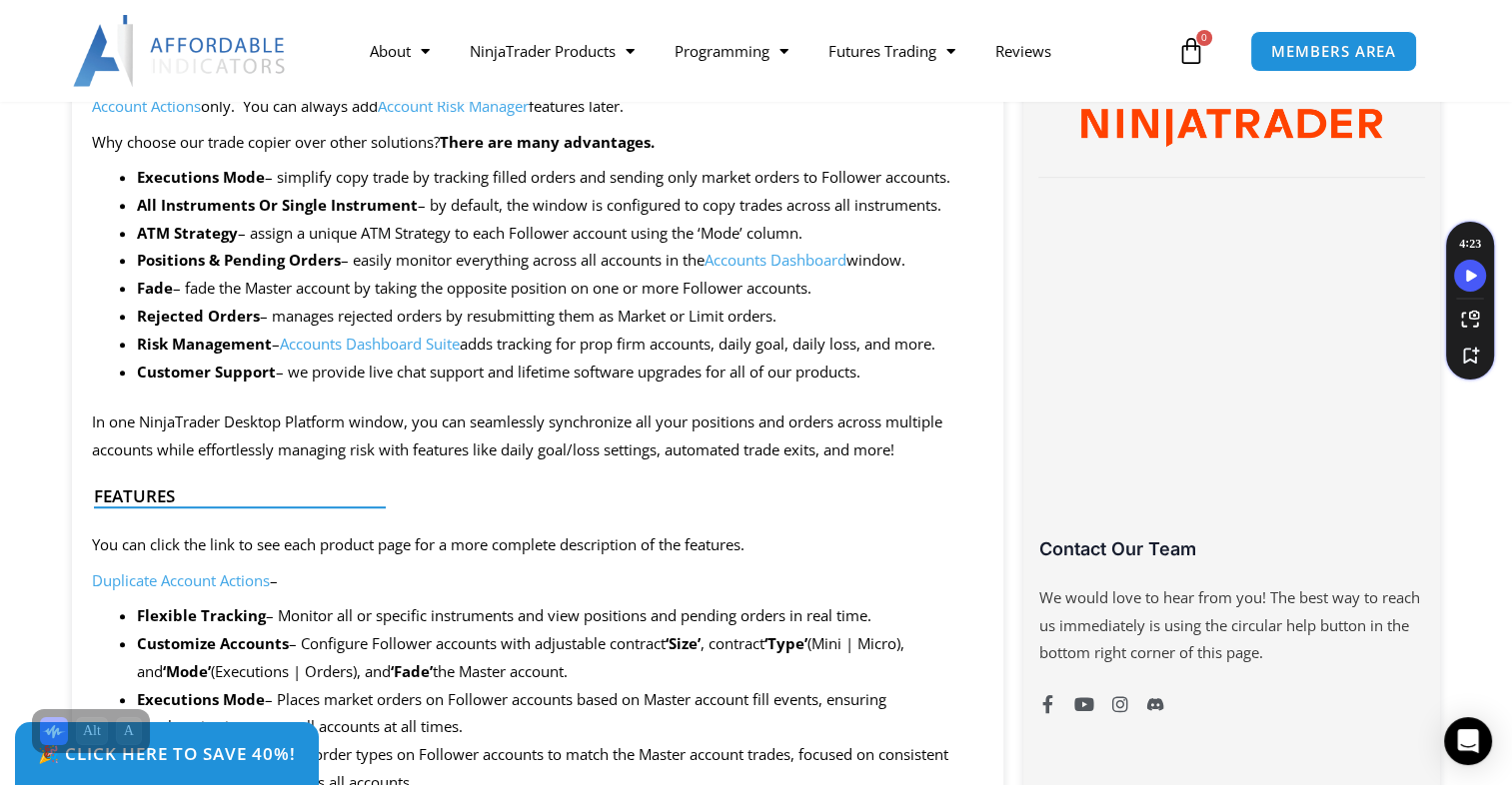 scroll, scrollTop: 1099, scrollLeft: 0, axis: vertical 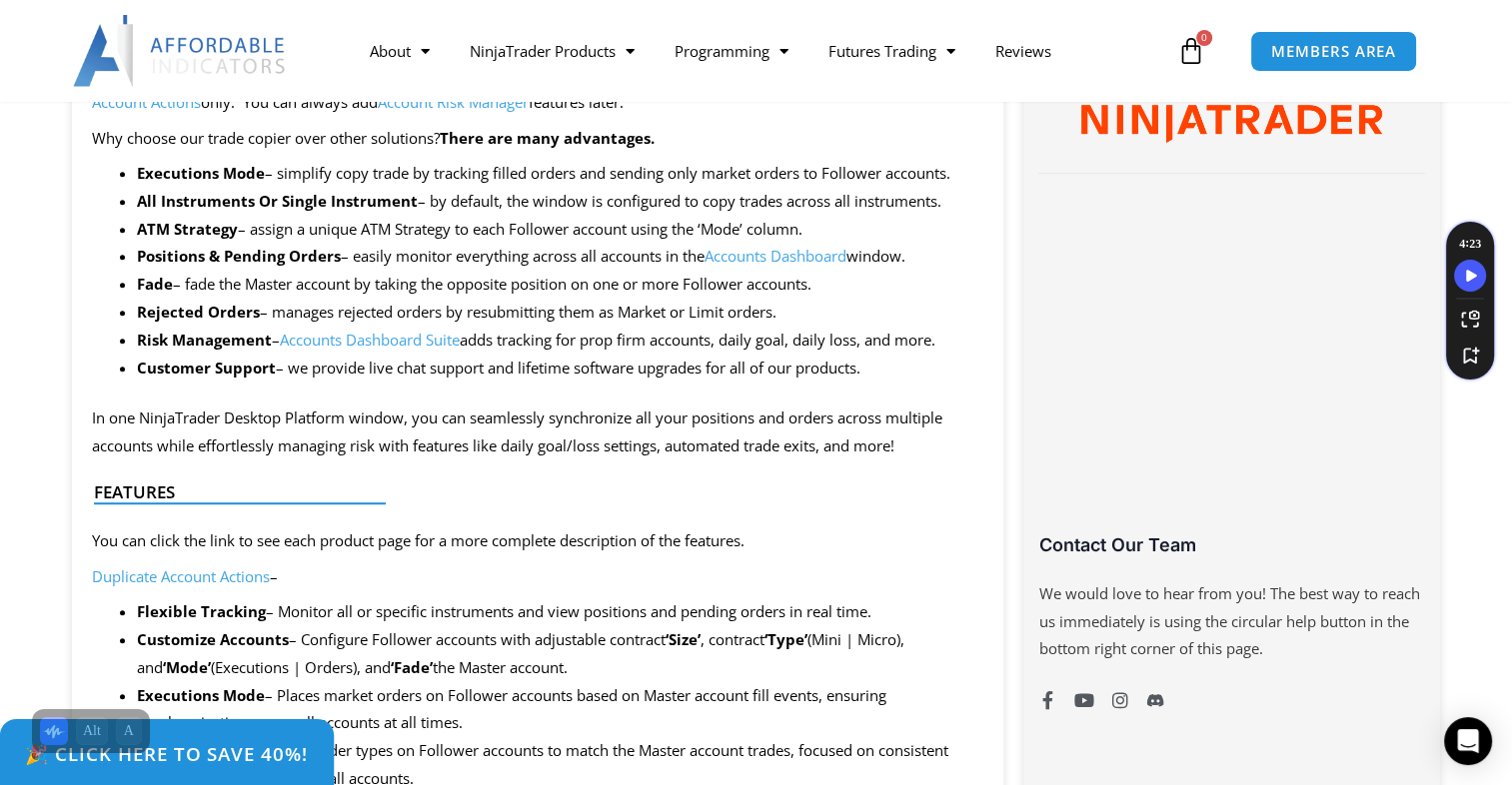 click on "🎉 Click Here to save 40%!" at bounding box center (167, 753) 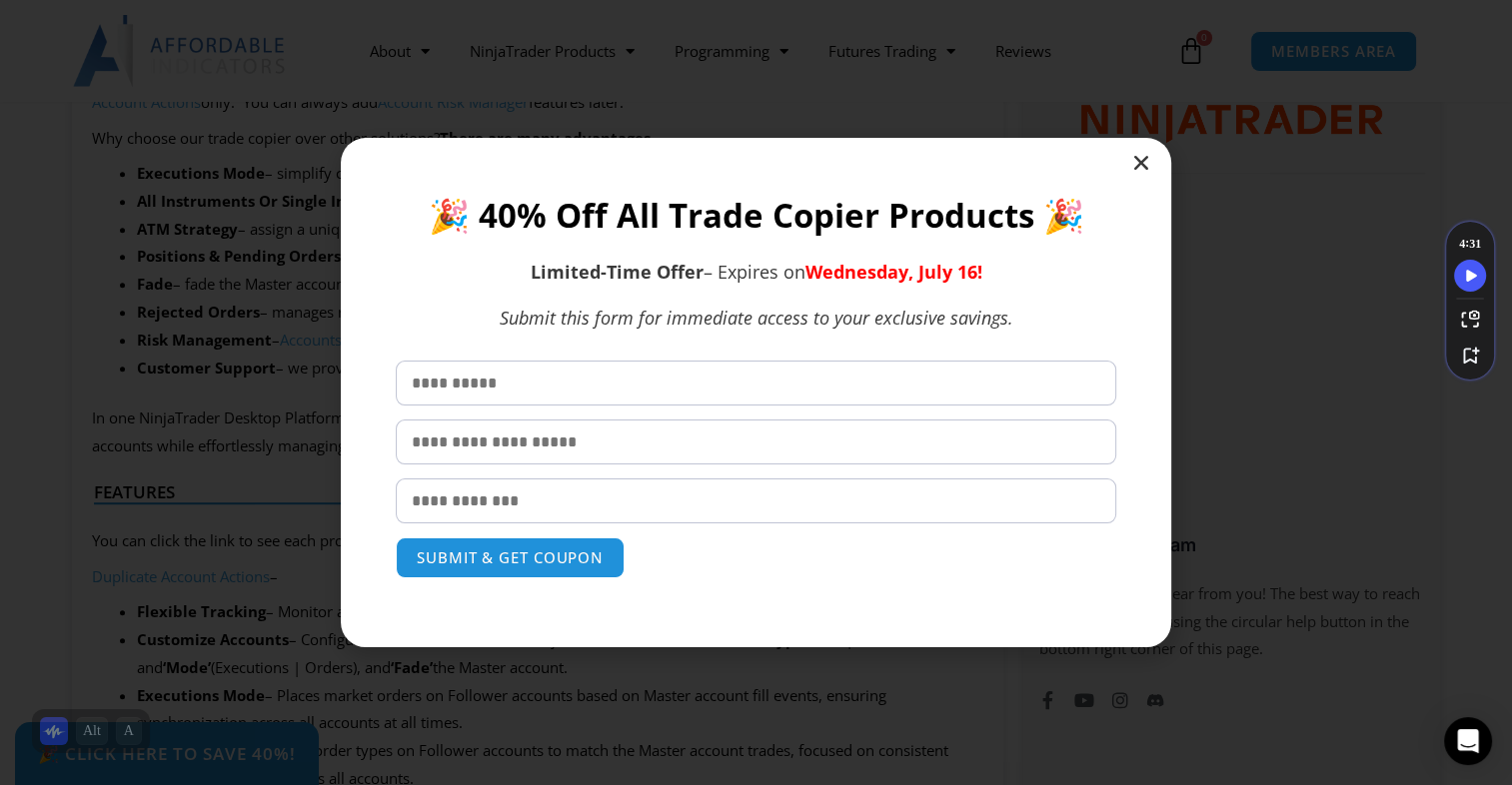 click at bounding box center (756, 383) 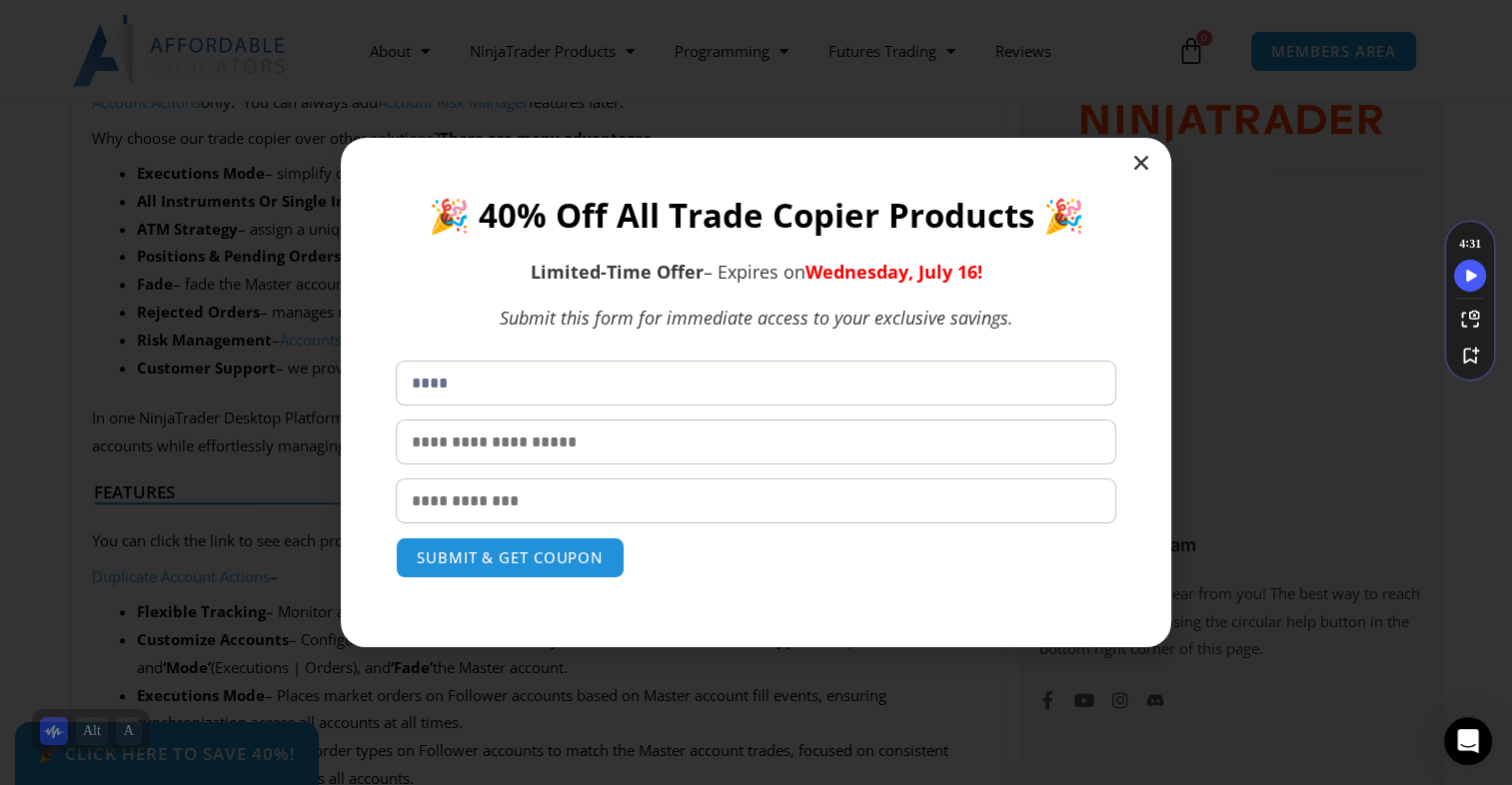 type on "******" 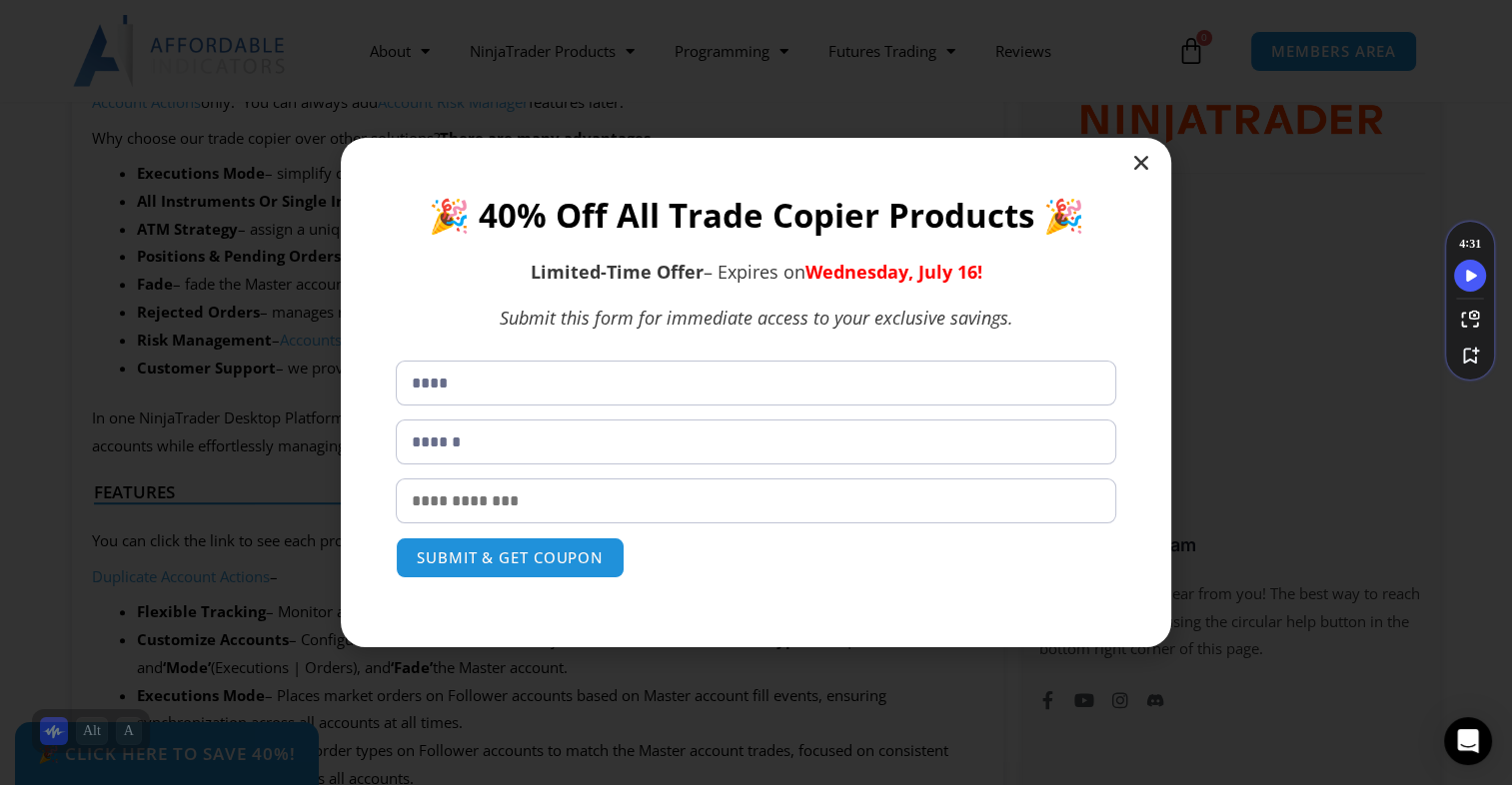 type on "**********" 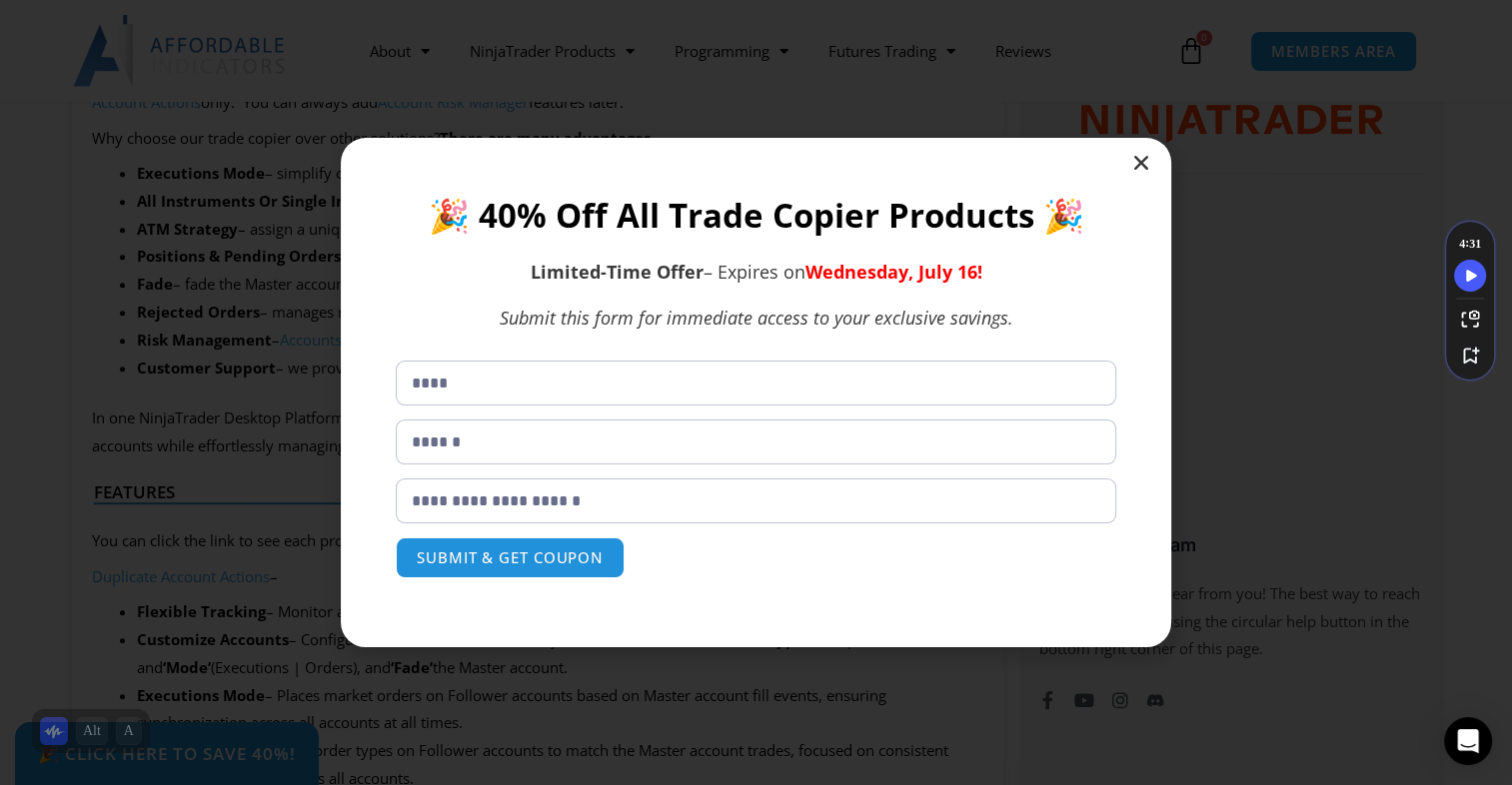 click on "SUBMIT & GET COUPON" at bounding box center (510, 557) 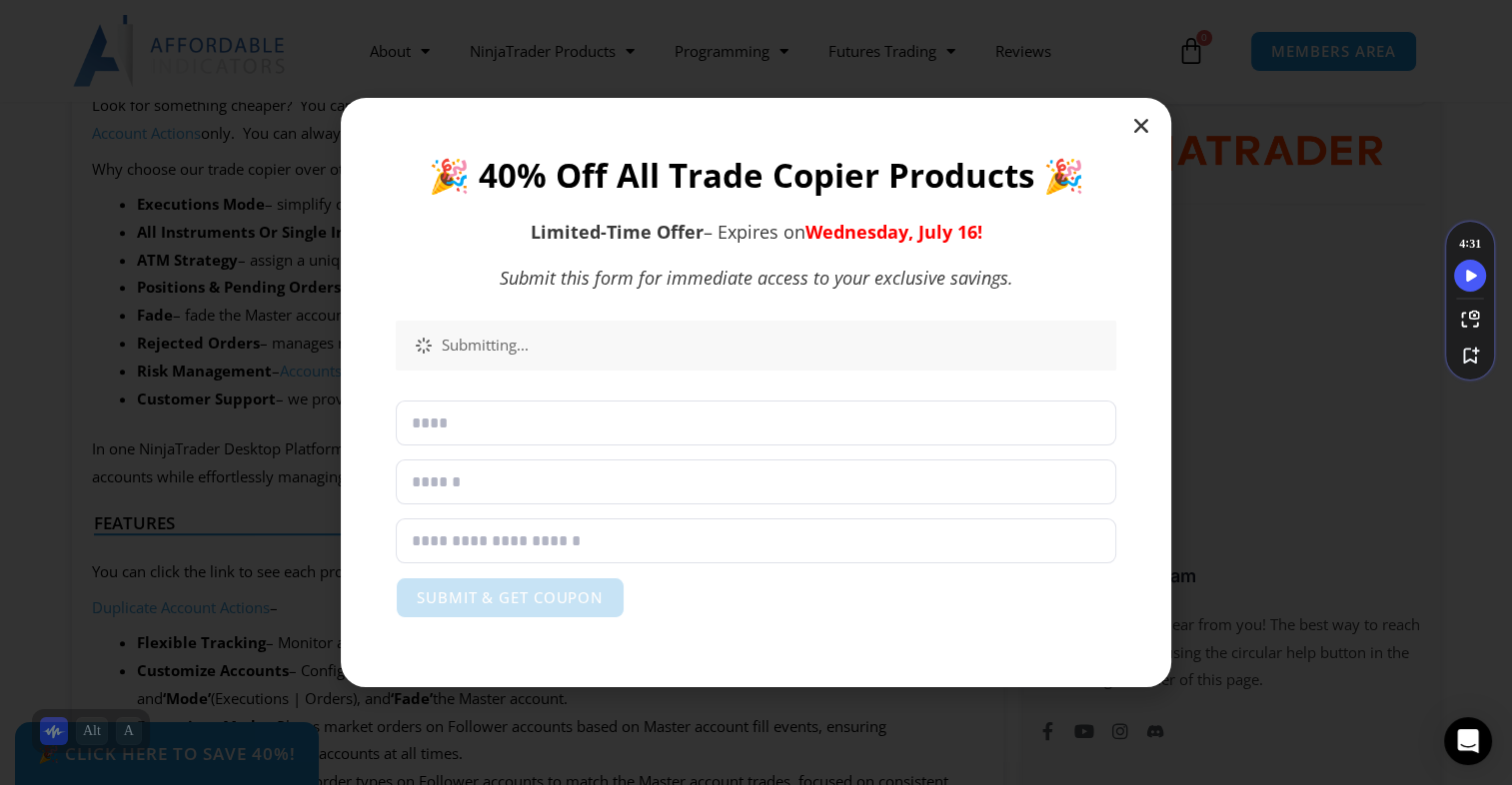 scroll, scrollTop: 1067, scrollLeft: 0, axis: vertical 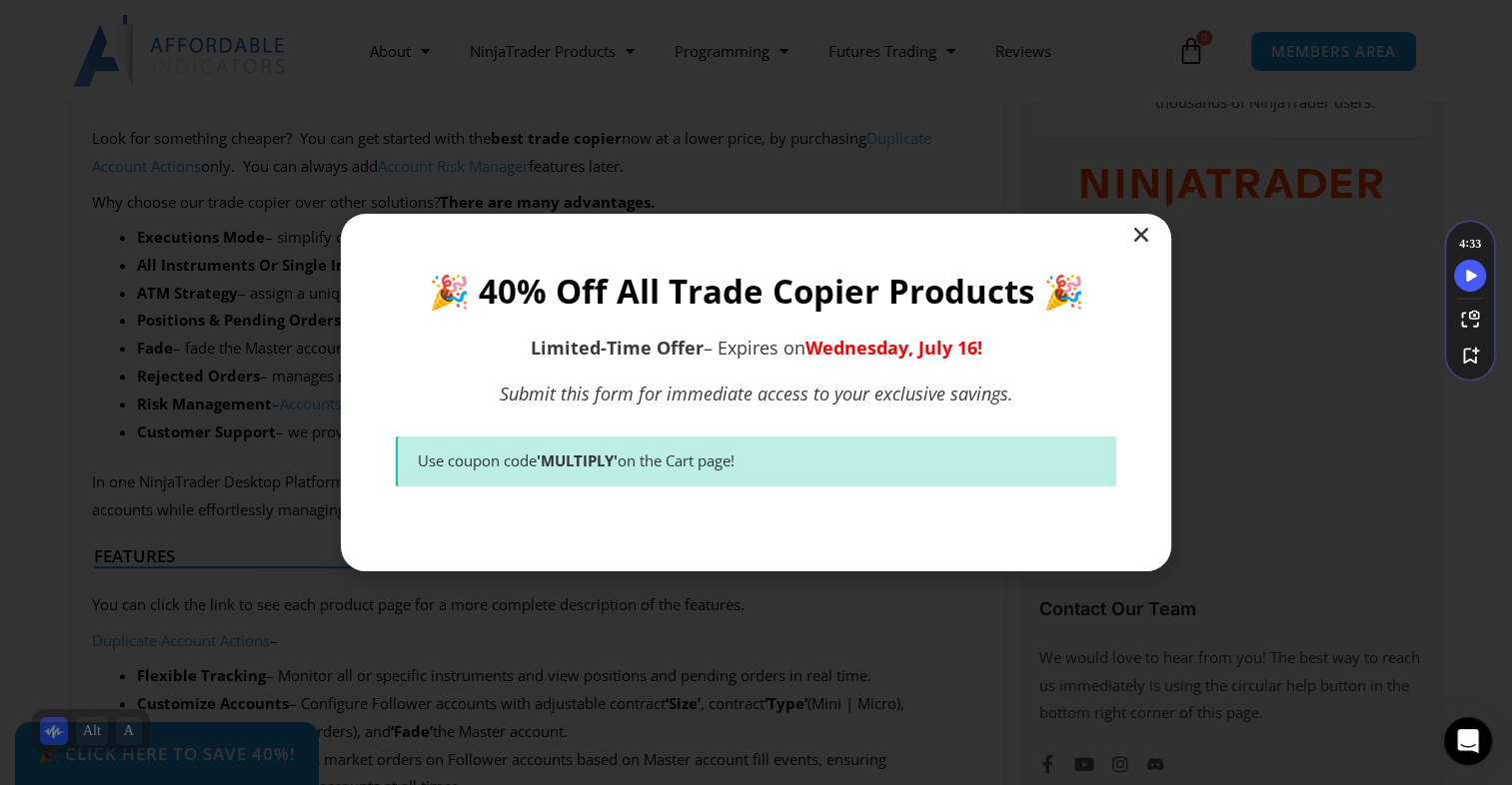 click at bounding box center [1141, 235] 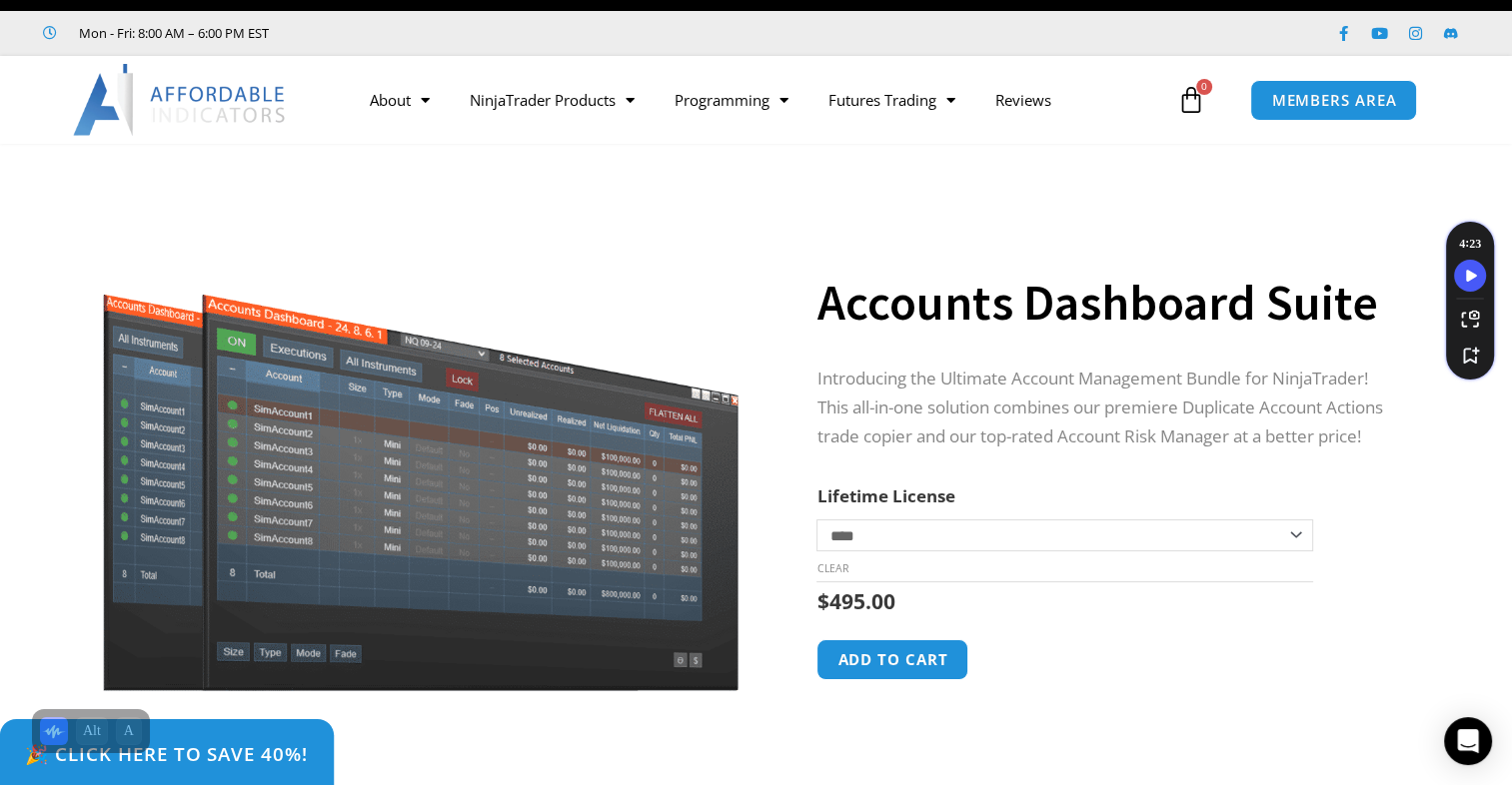 scroll, scrollTop: 400, scrollLeft: 0, axis: vertical 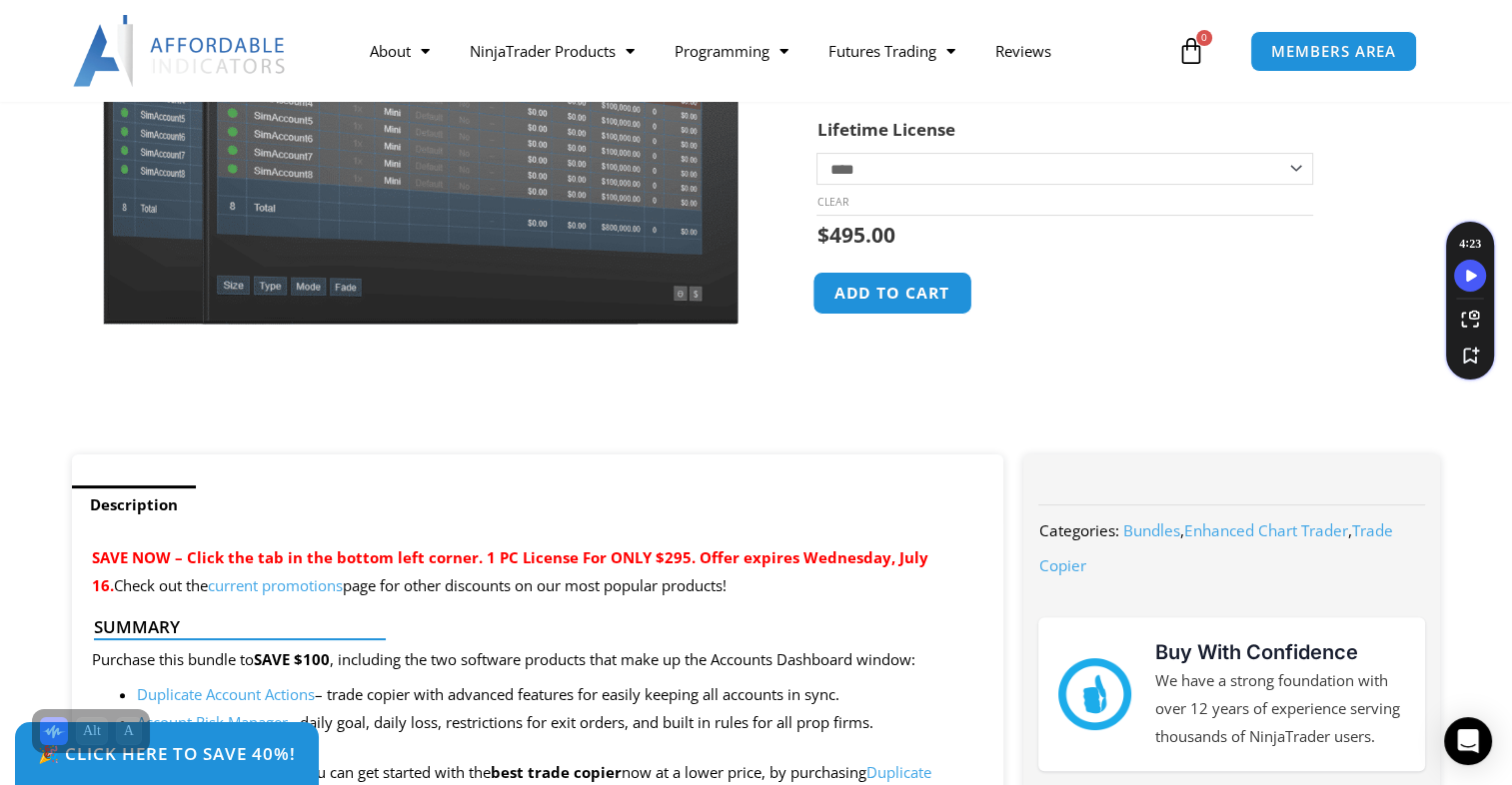 click on "Add to cart" 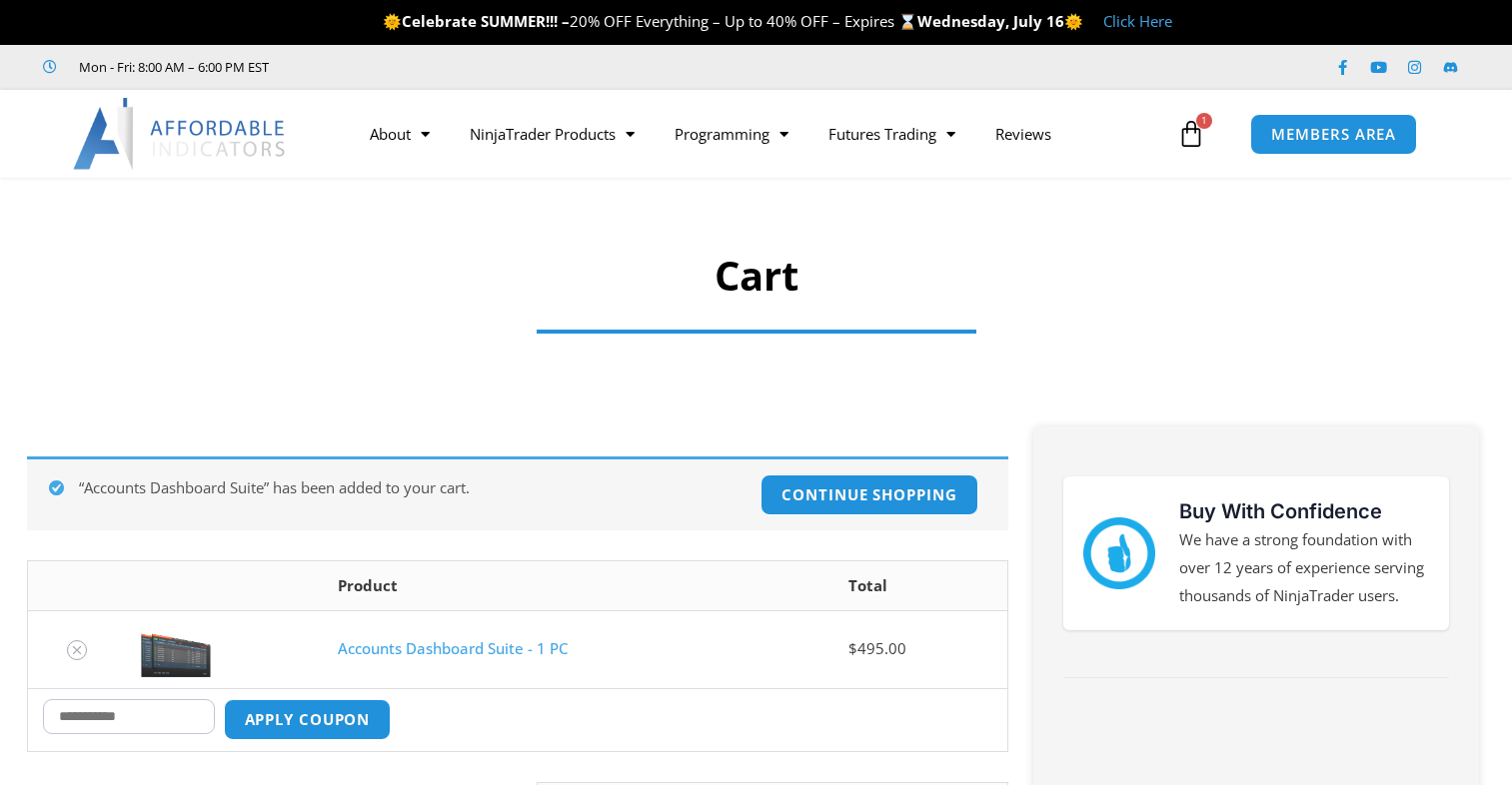 scroll, scrollTop: 0, scrollLeft: 0, axis: both 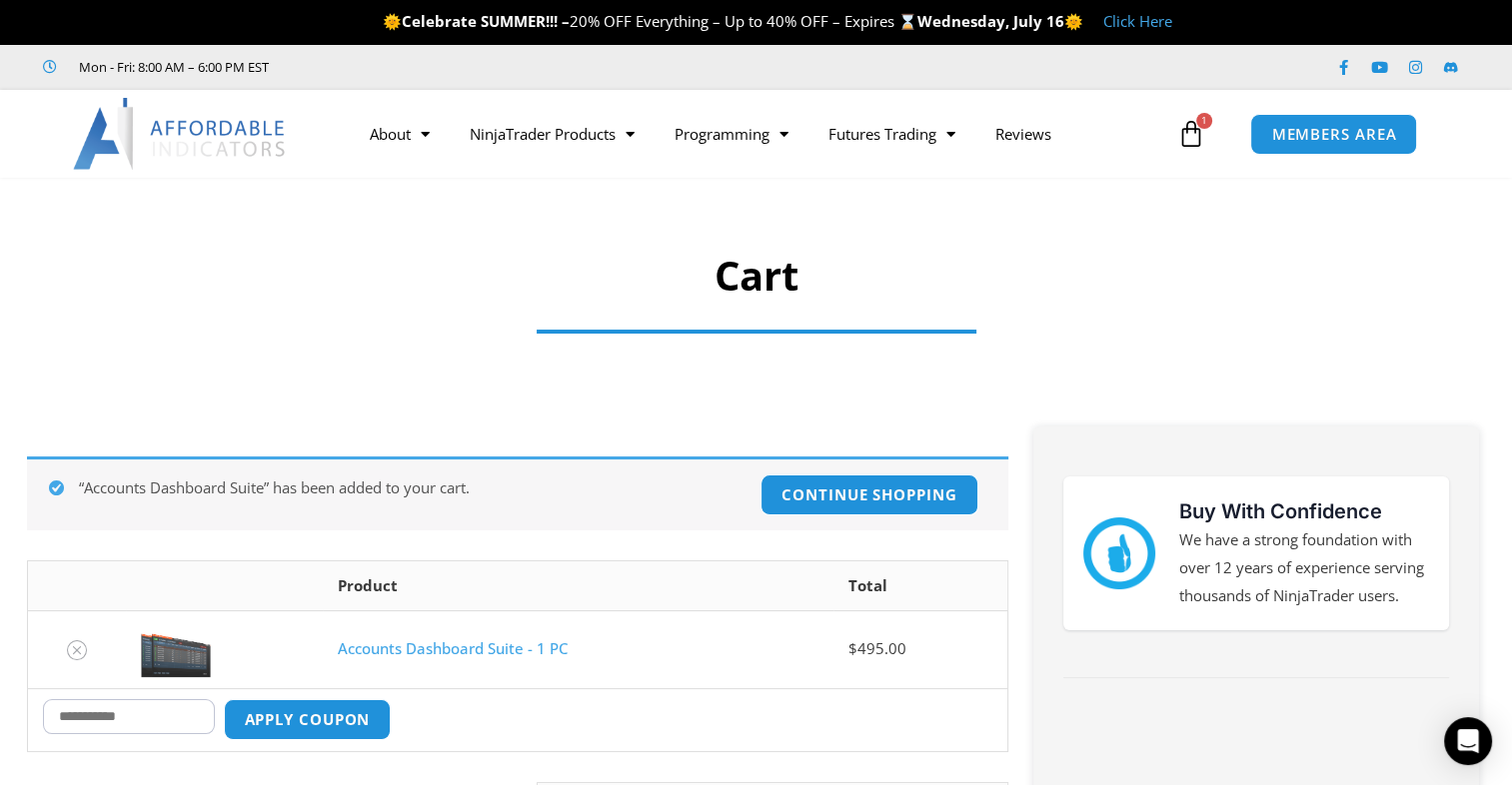 click on "Coupon:" at bounding box center [129, 716] 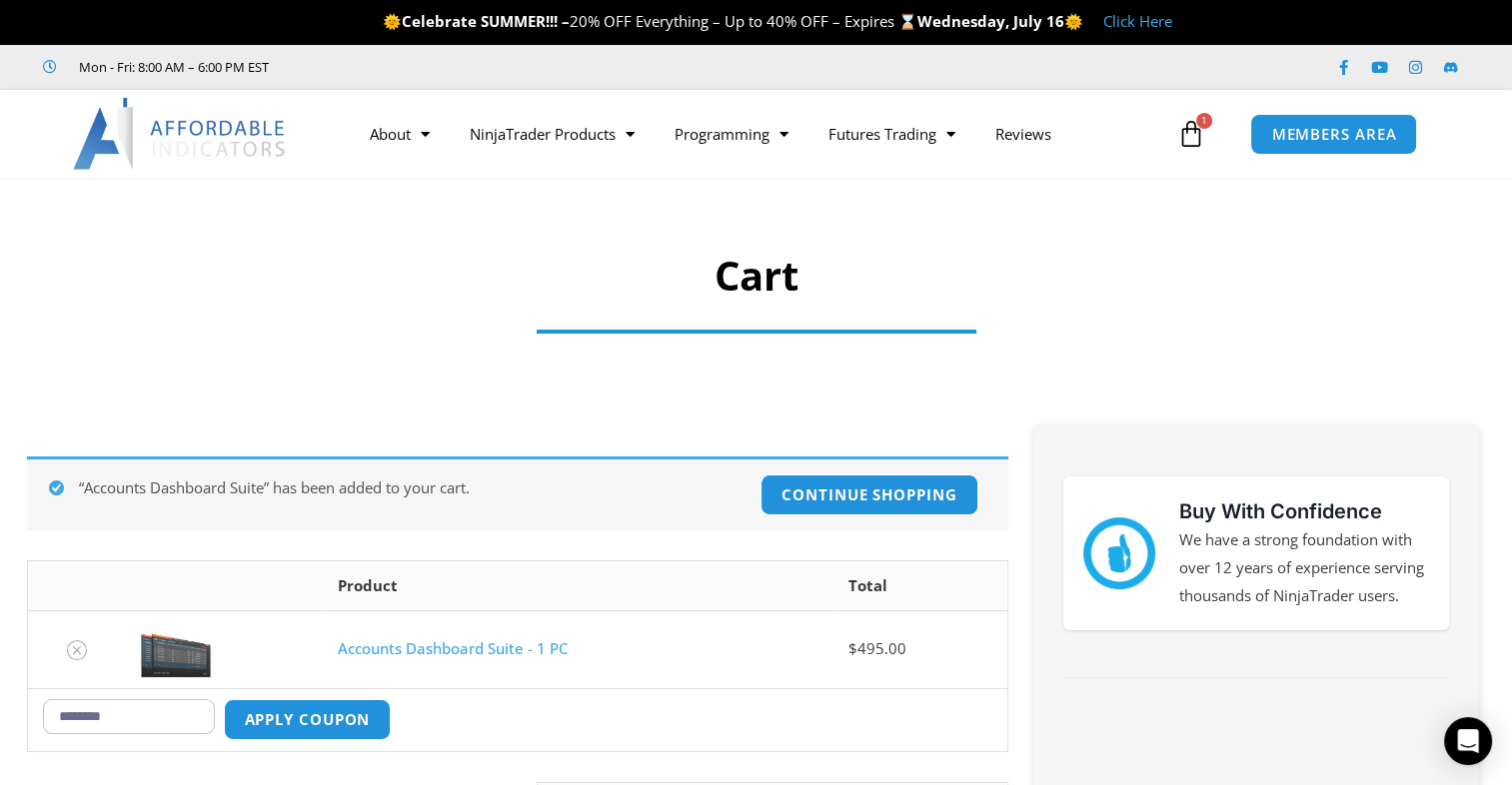 scroll, scrollTop: 366, scrollLeft: 0, axis: vertical 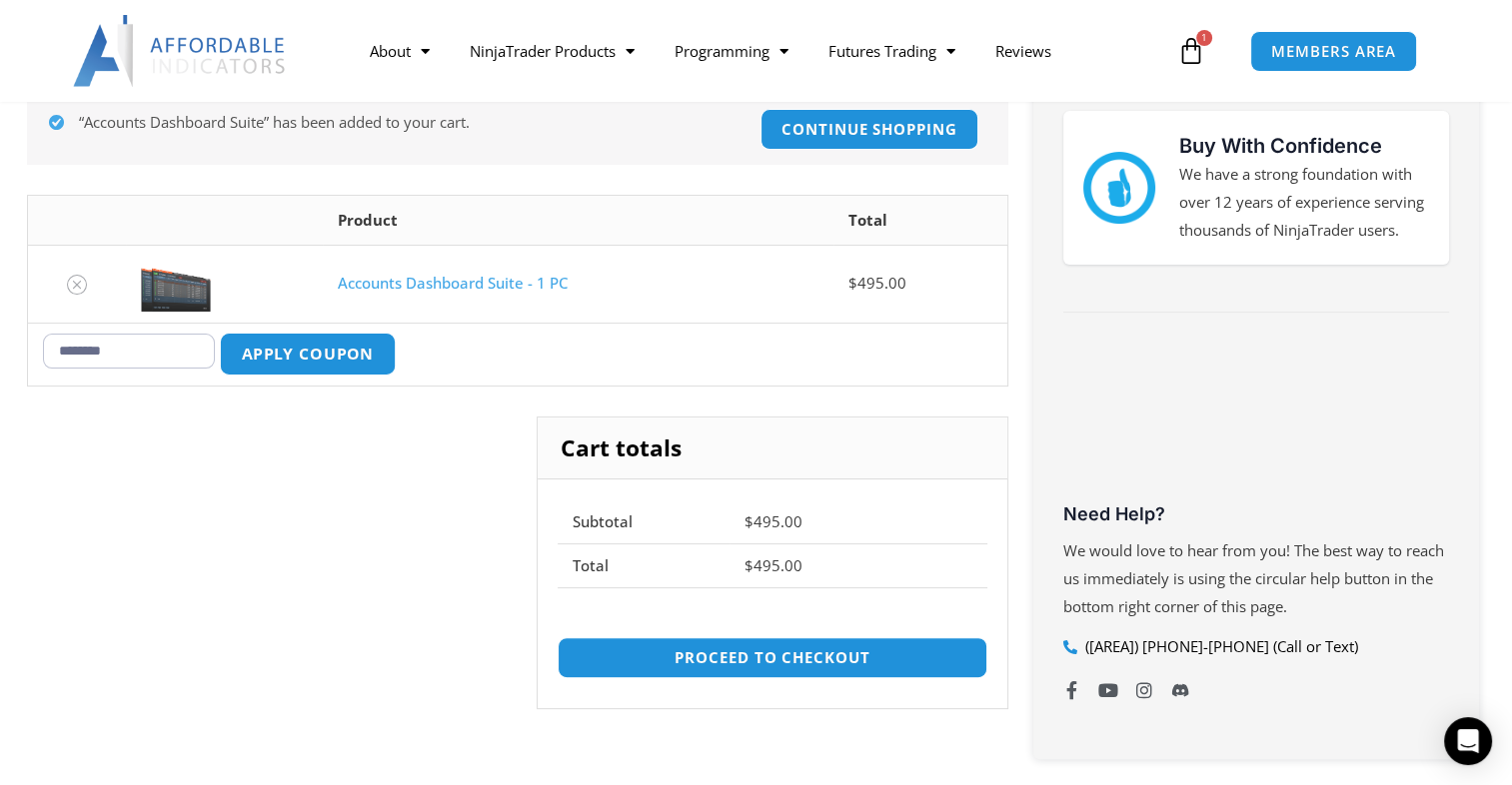 type on "********" 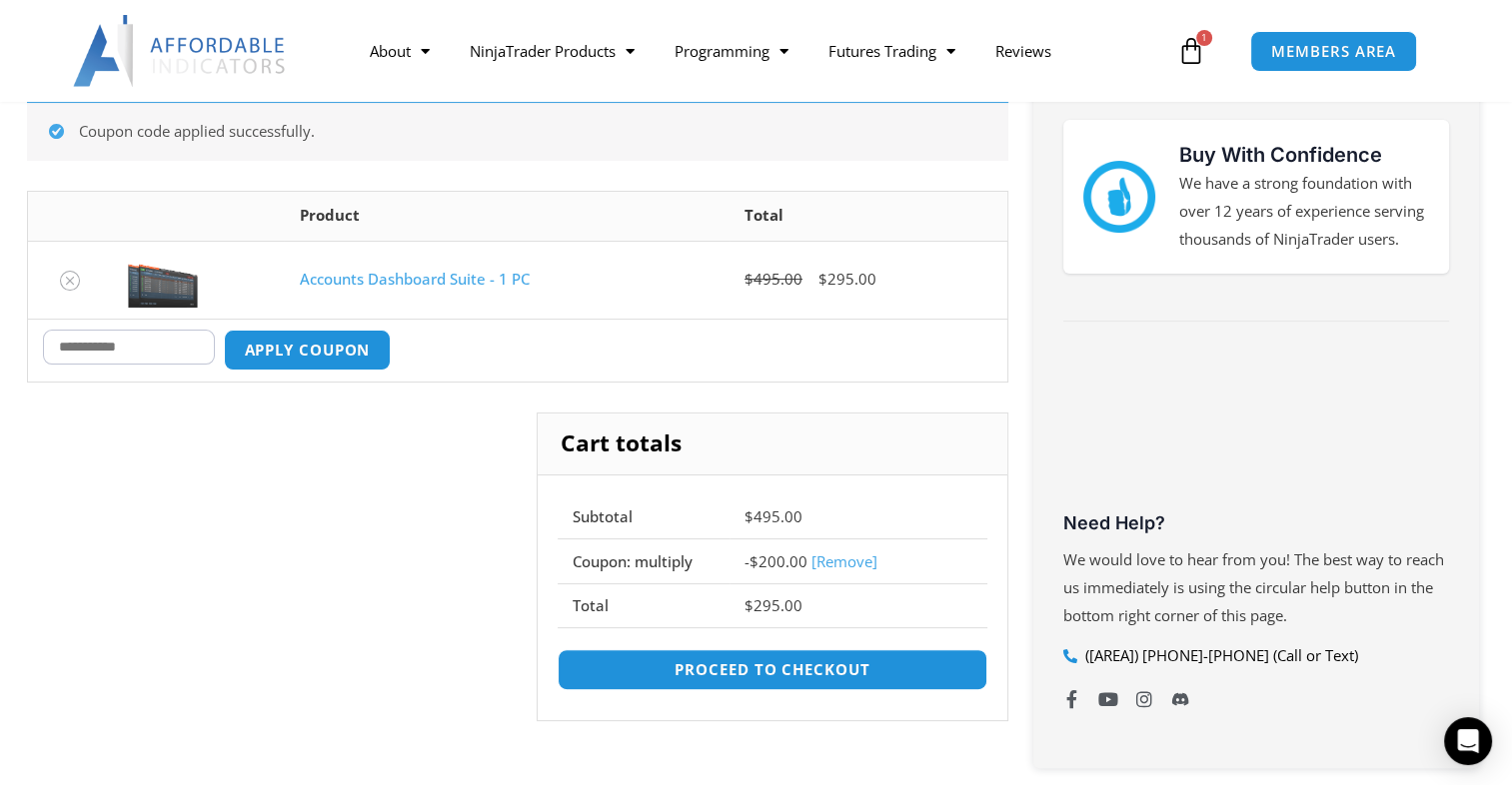 scroll, scrollTop: 356, scrollLeft: 0, axis: vertical 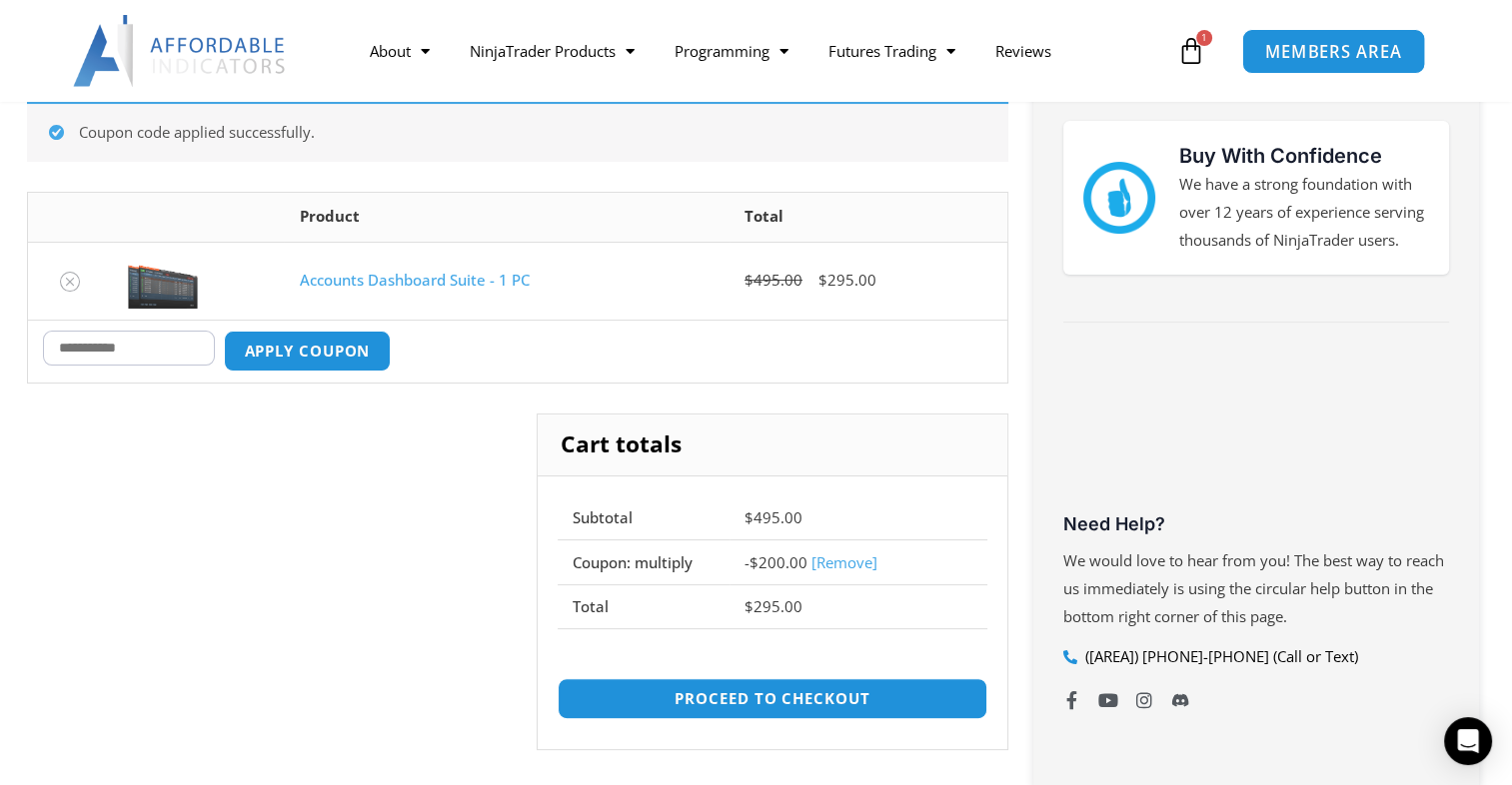 click on "MEMBERS AREA" at bounding box center [1333, 51] 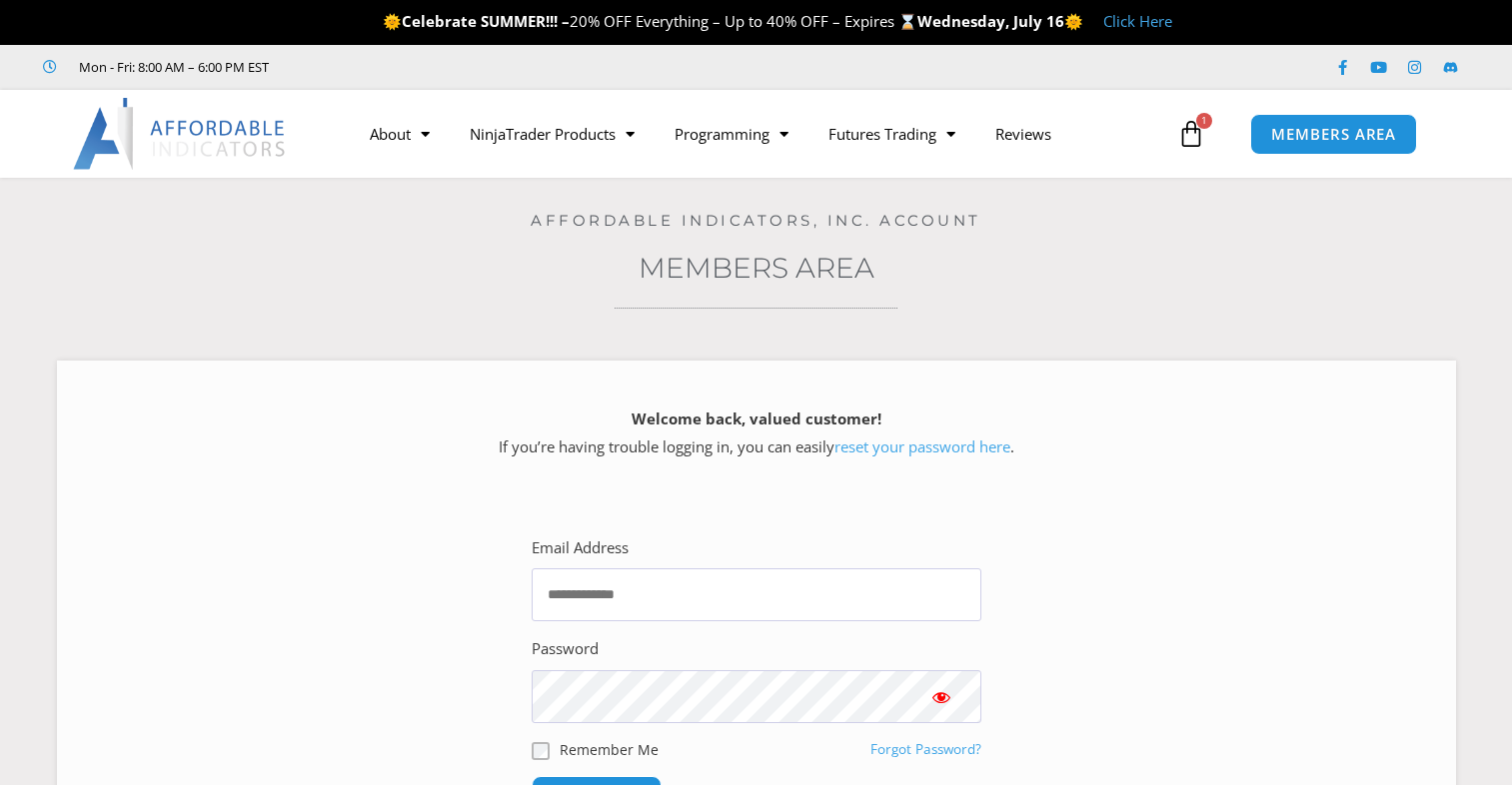 scroll, scrollTop: 0, scrollLeft: 0, axis: both 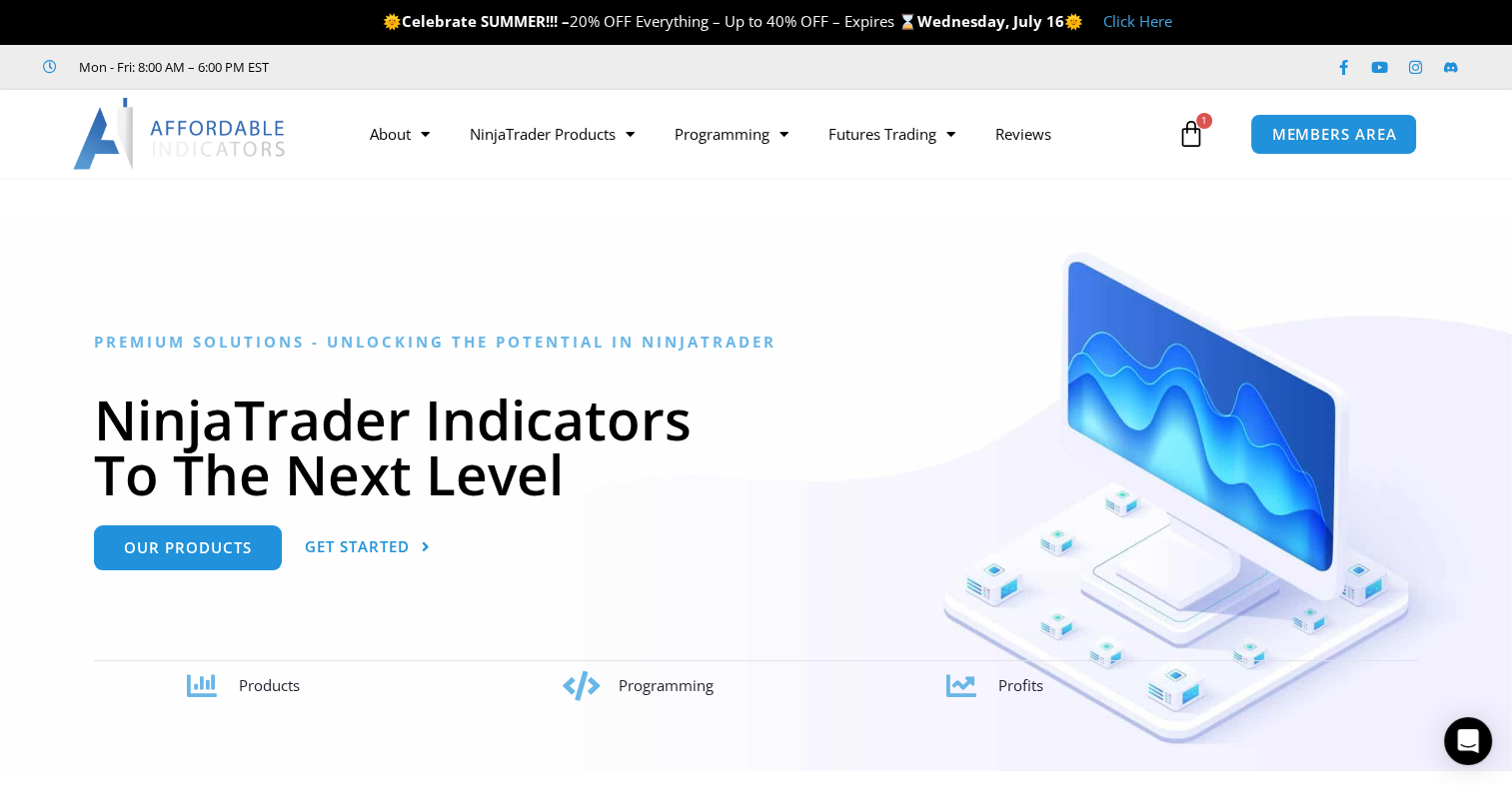 click at bounding box center (1191, 134) 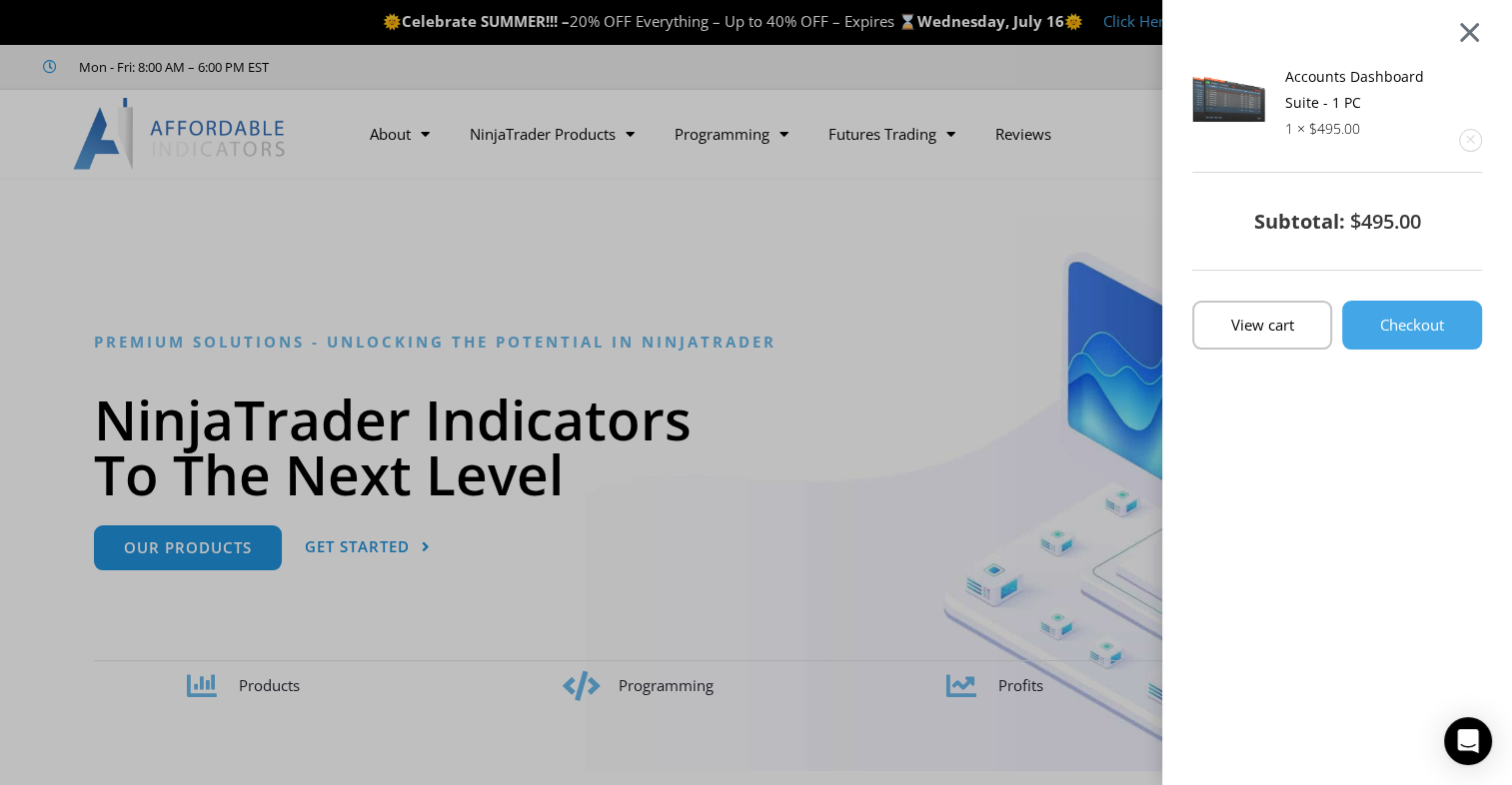 click at bounding box center [1469, 32] 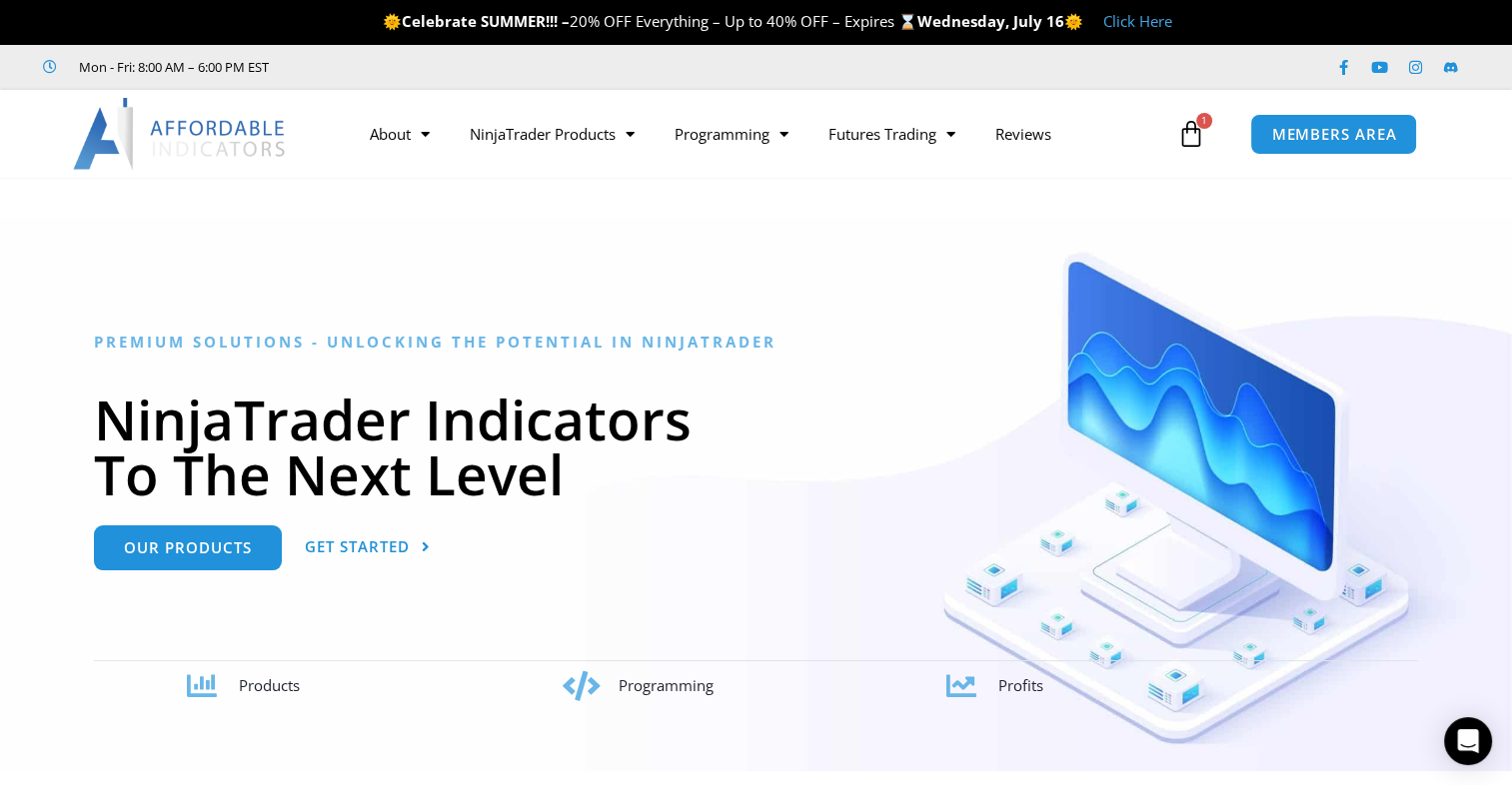 click at bounding box center (1191, 134) 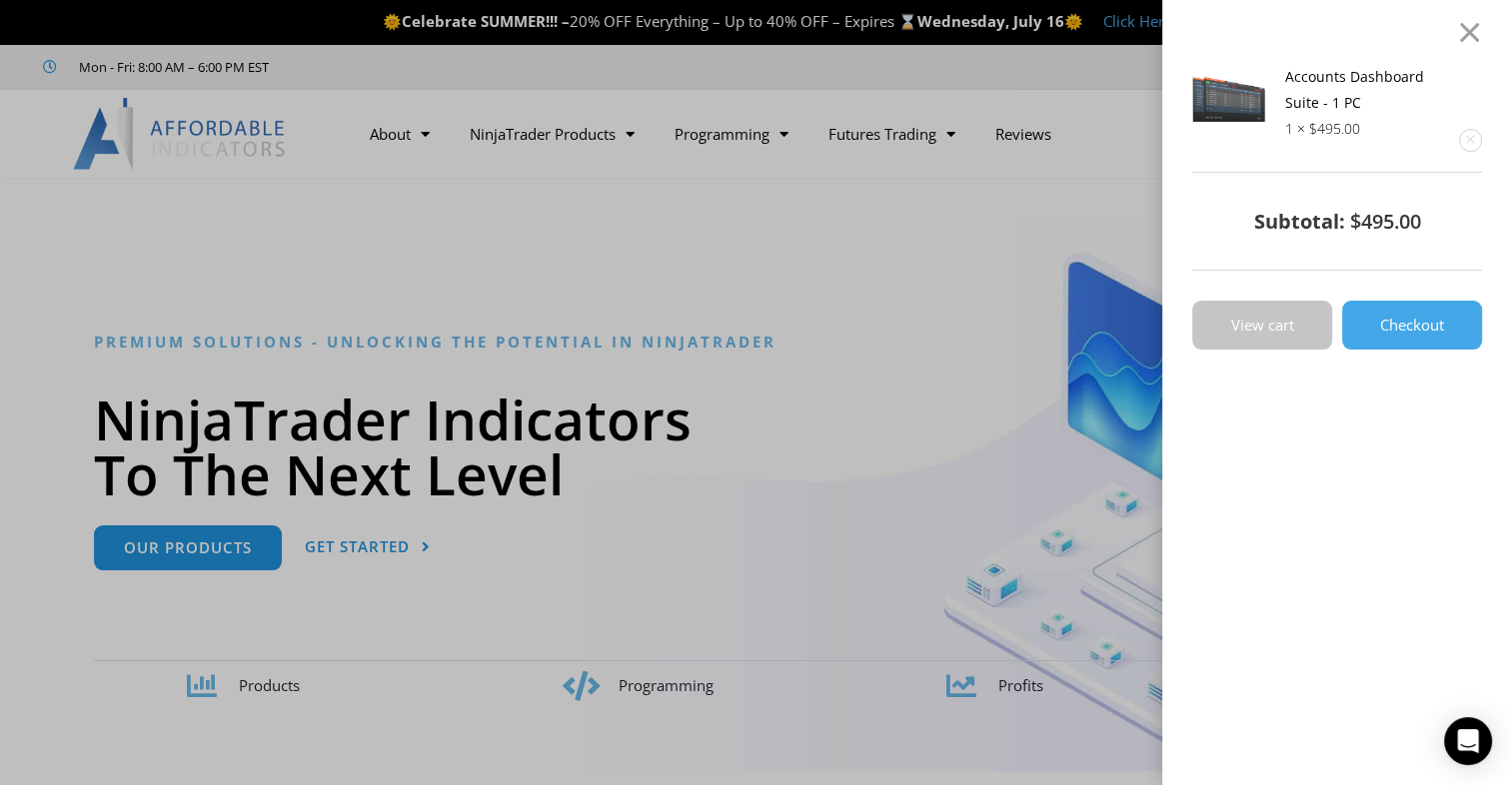 click on "View cart" at bounding box center [1262, 325] 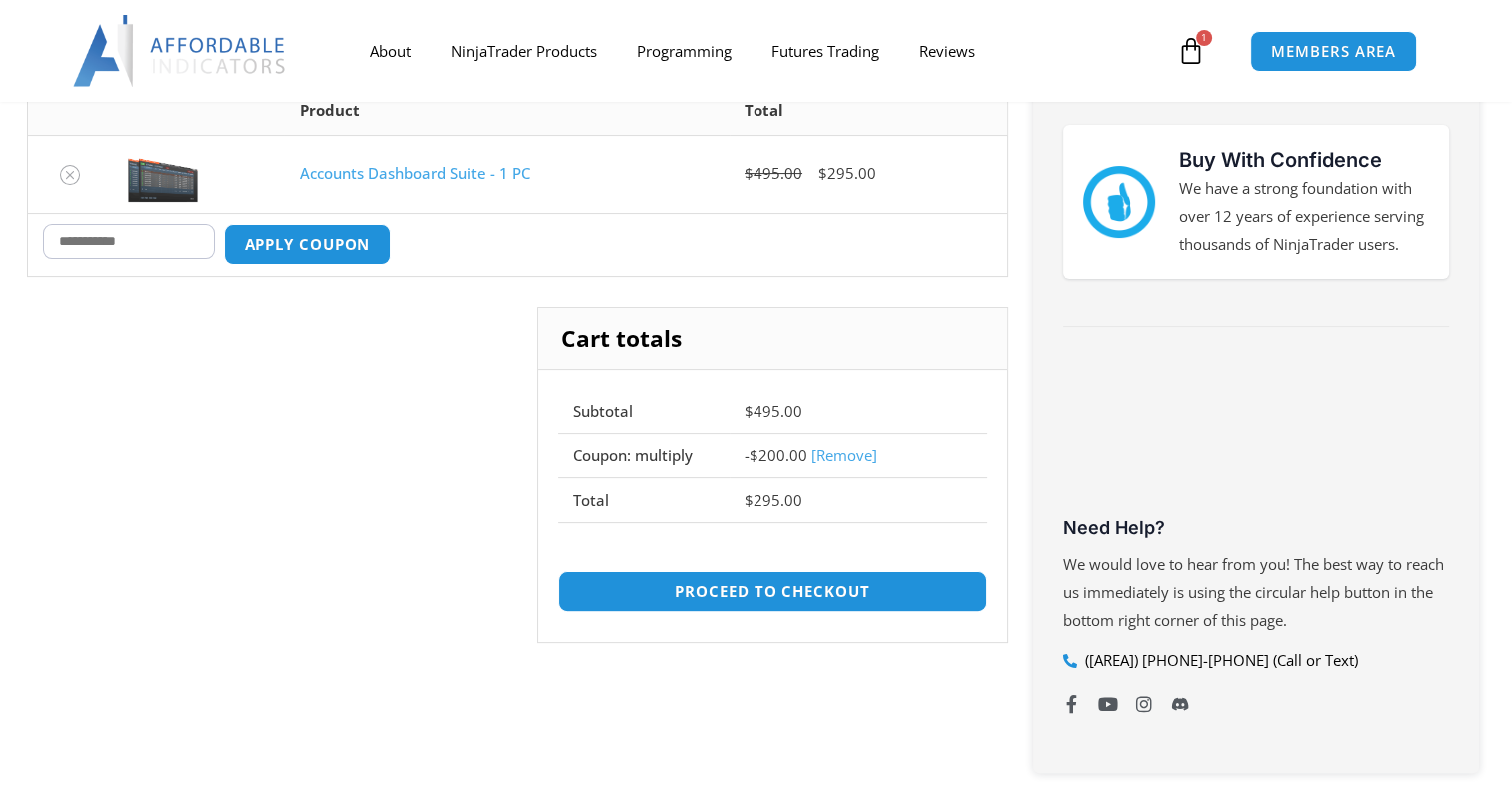 scroll, scrollTop: 366, scrollLeft: 0, axis: vertical 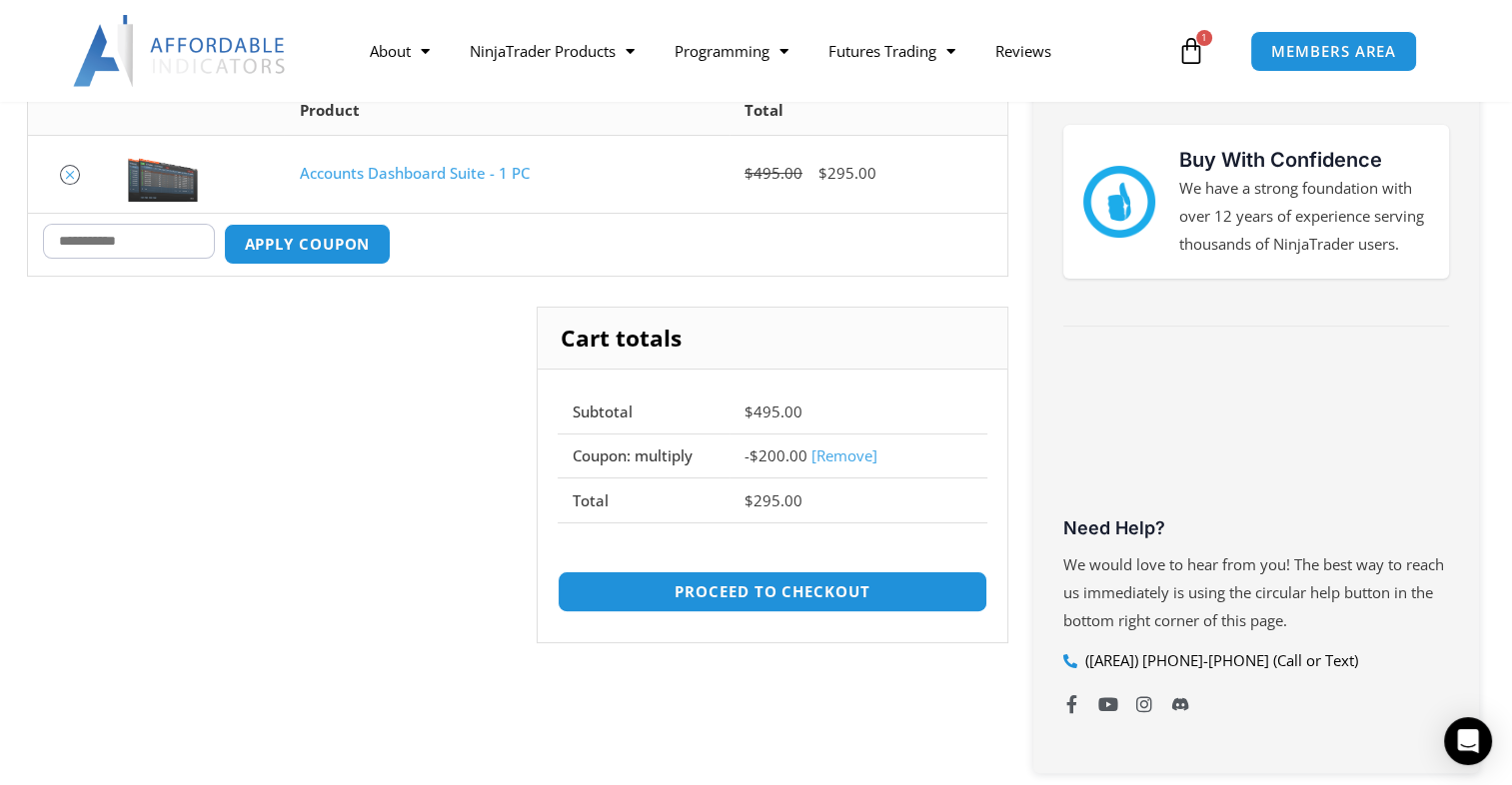 click 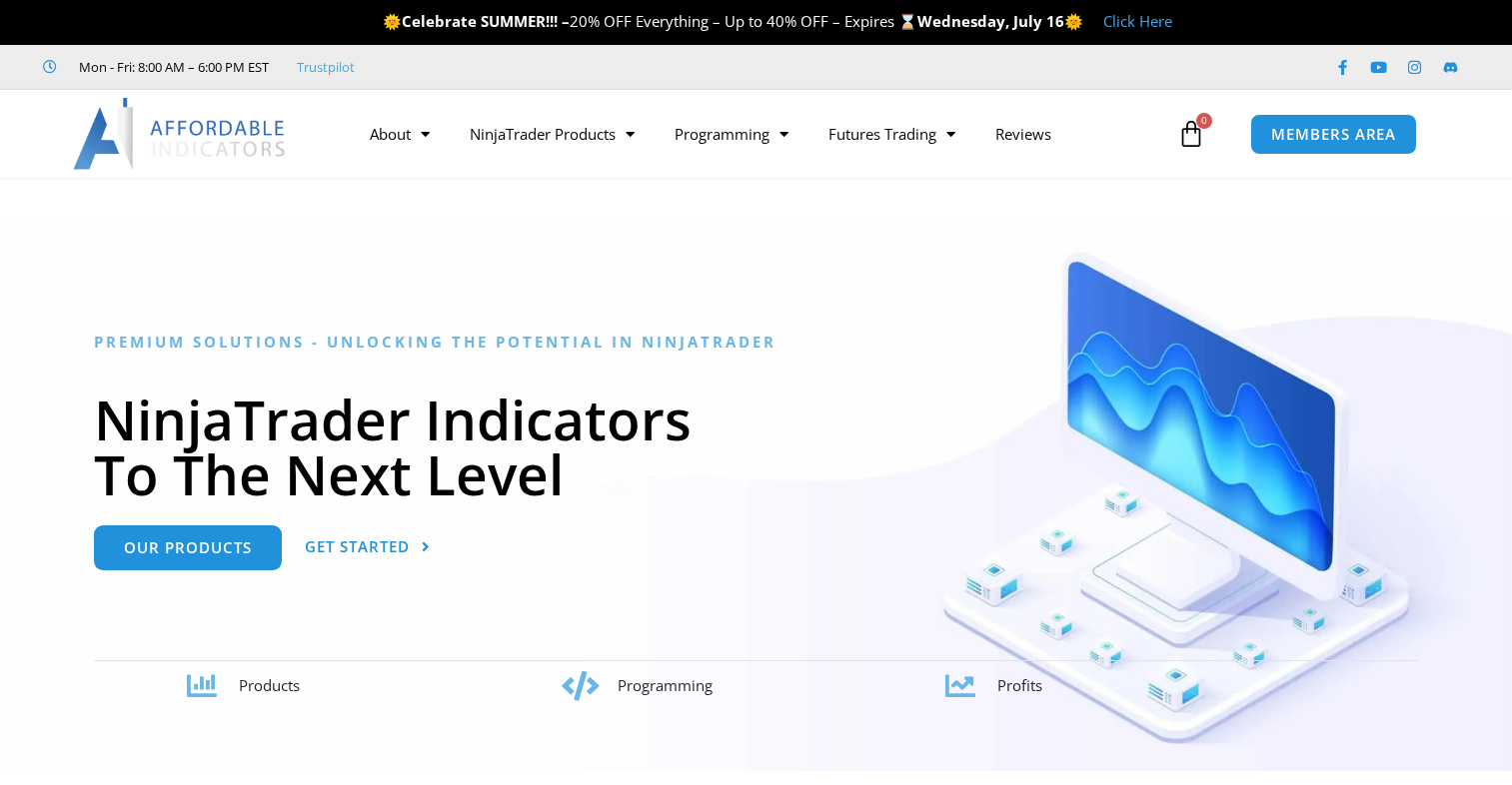 scroll, scrollTop: 0, scrollLeft: 0, axis: both 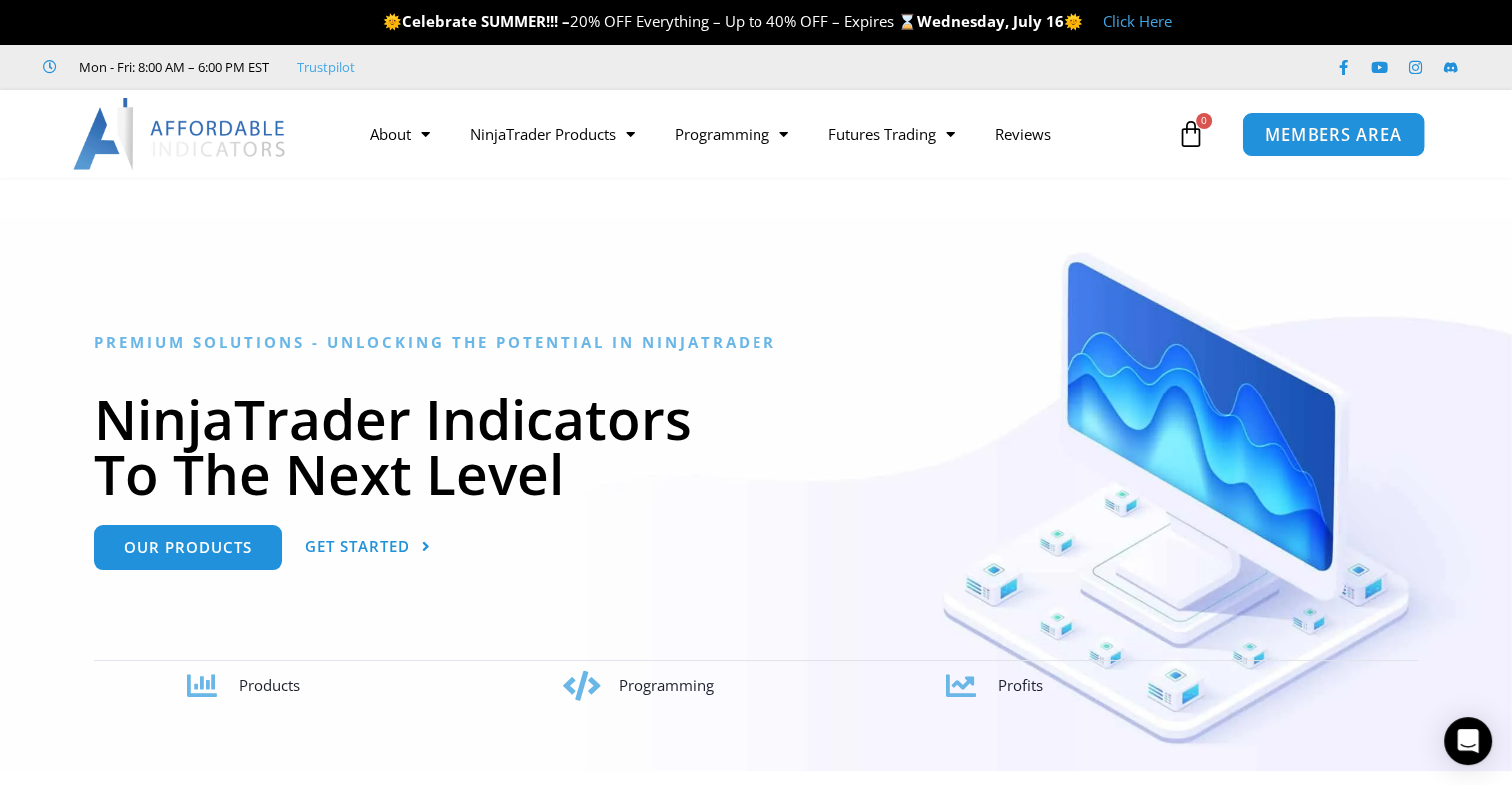 click on "MEMBERS AREA" at bounding box center [1333, 134] 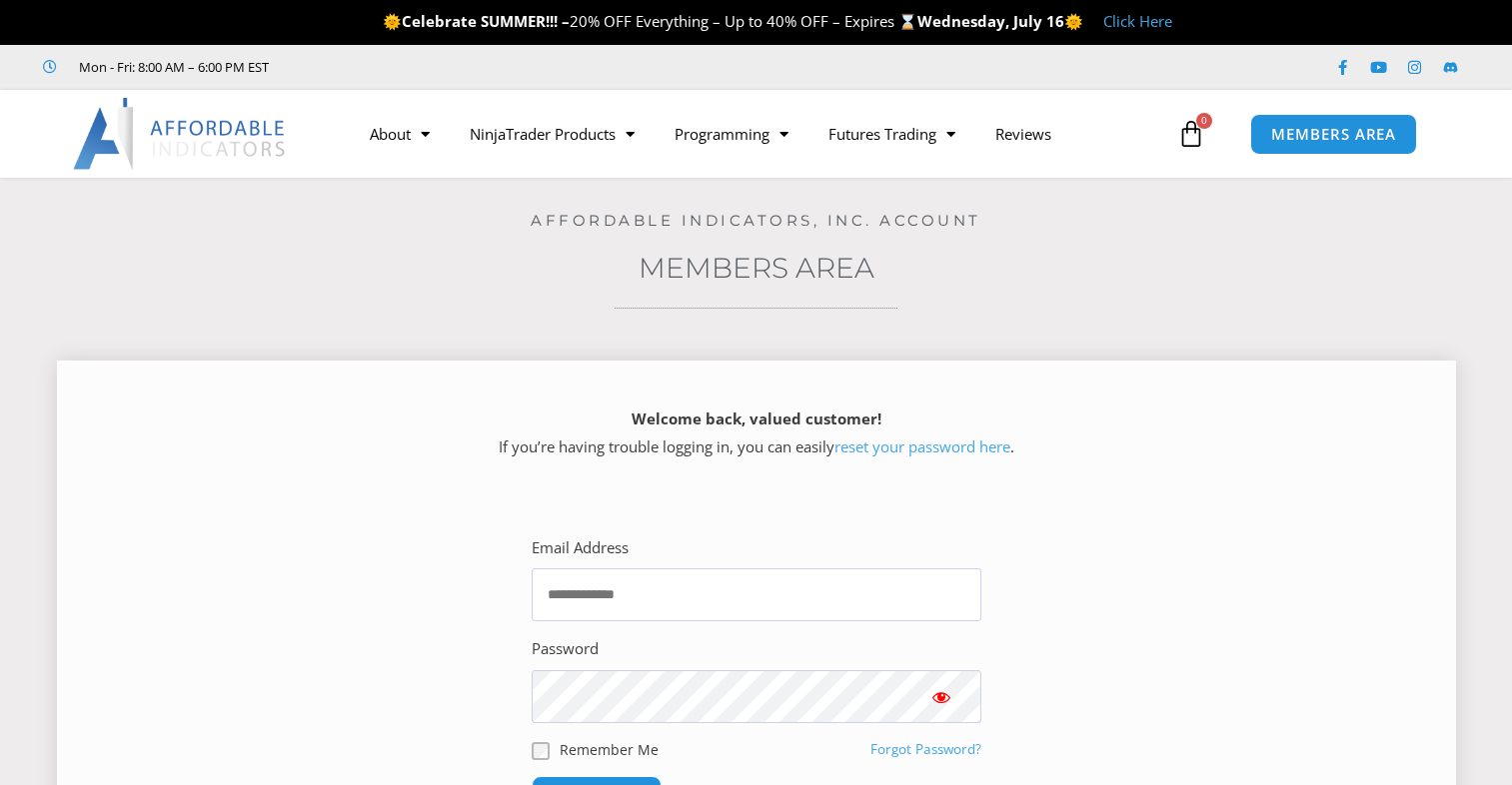 scroll, scrollTop: 0, scrollLeft: 0, axis: both 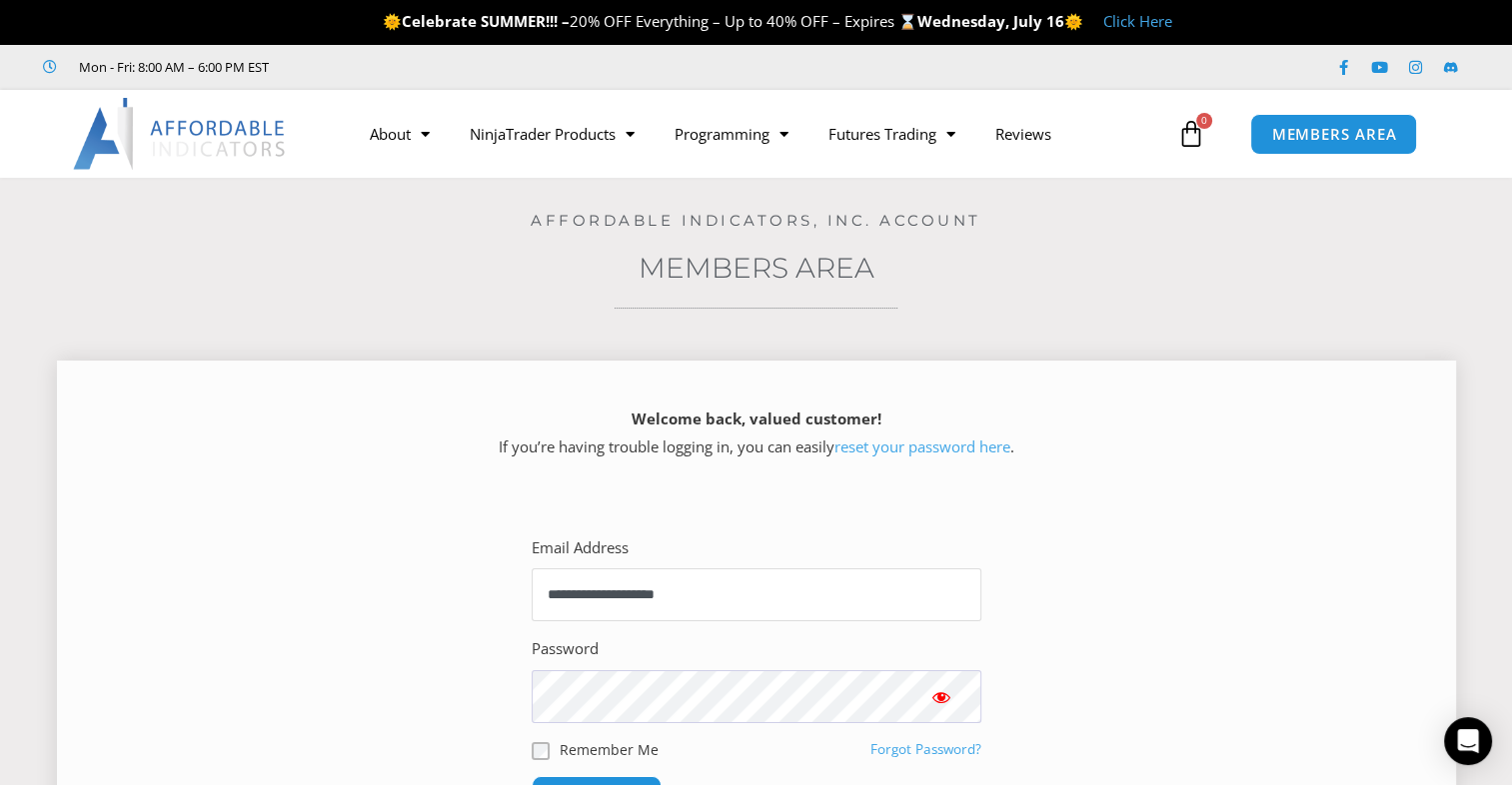click on "**********" at bounding box center (756, 594) 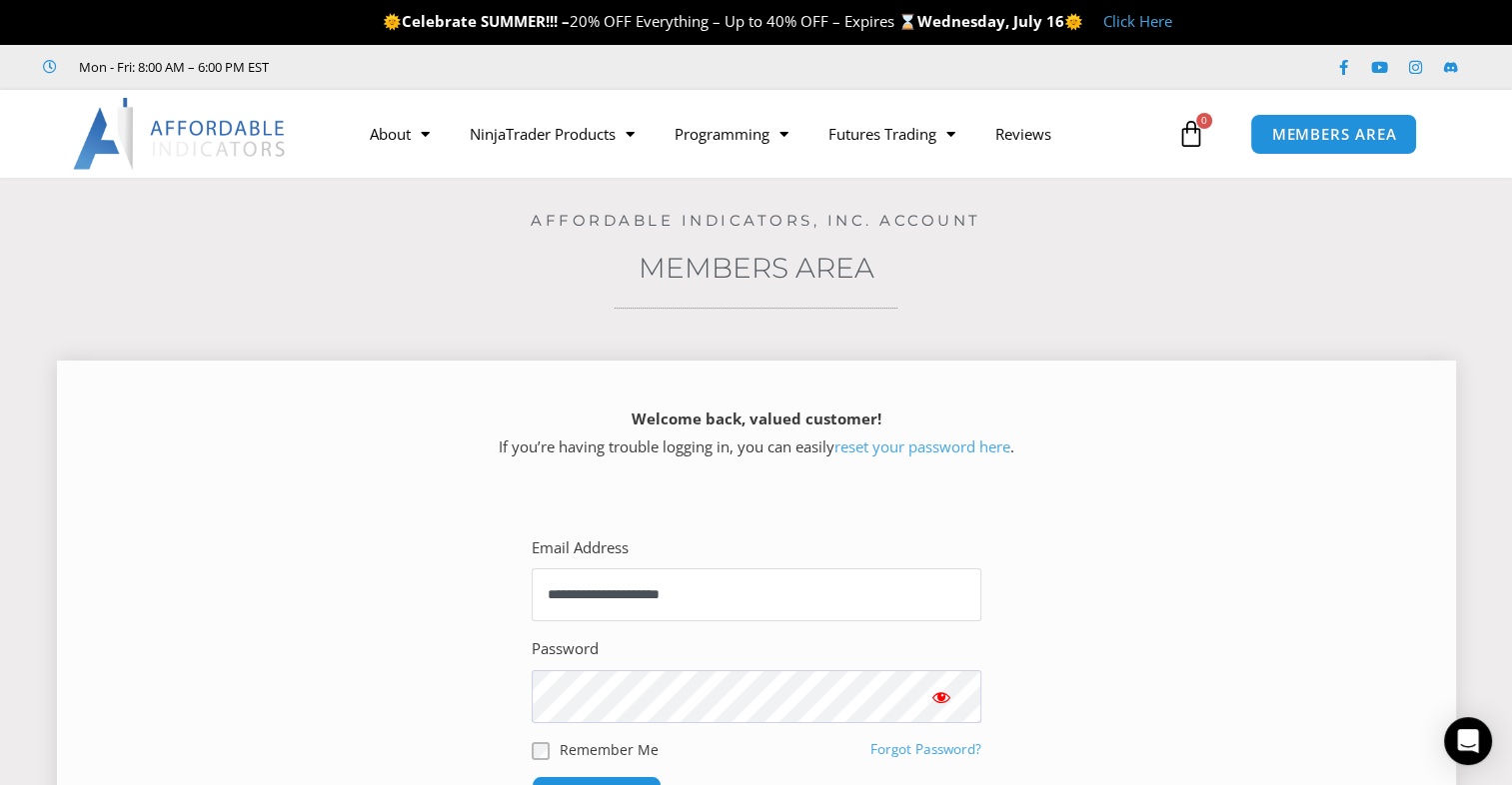 scroll, scrollTop: 366, scrollLeft: 0, axis: vertical 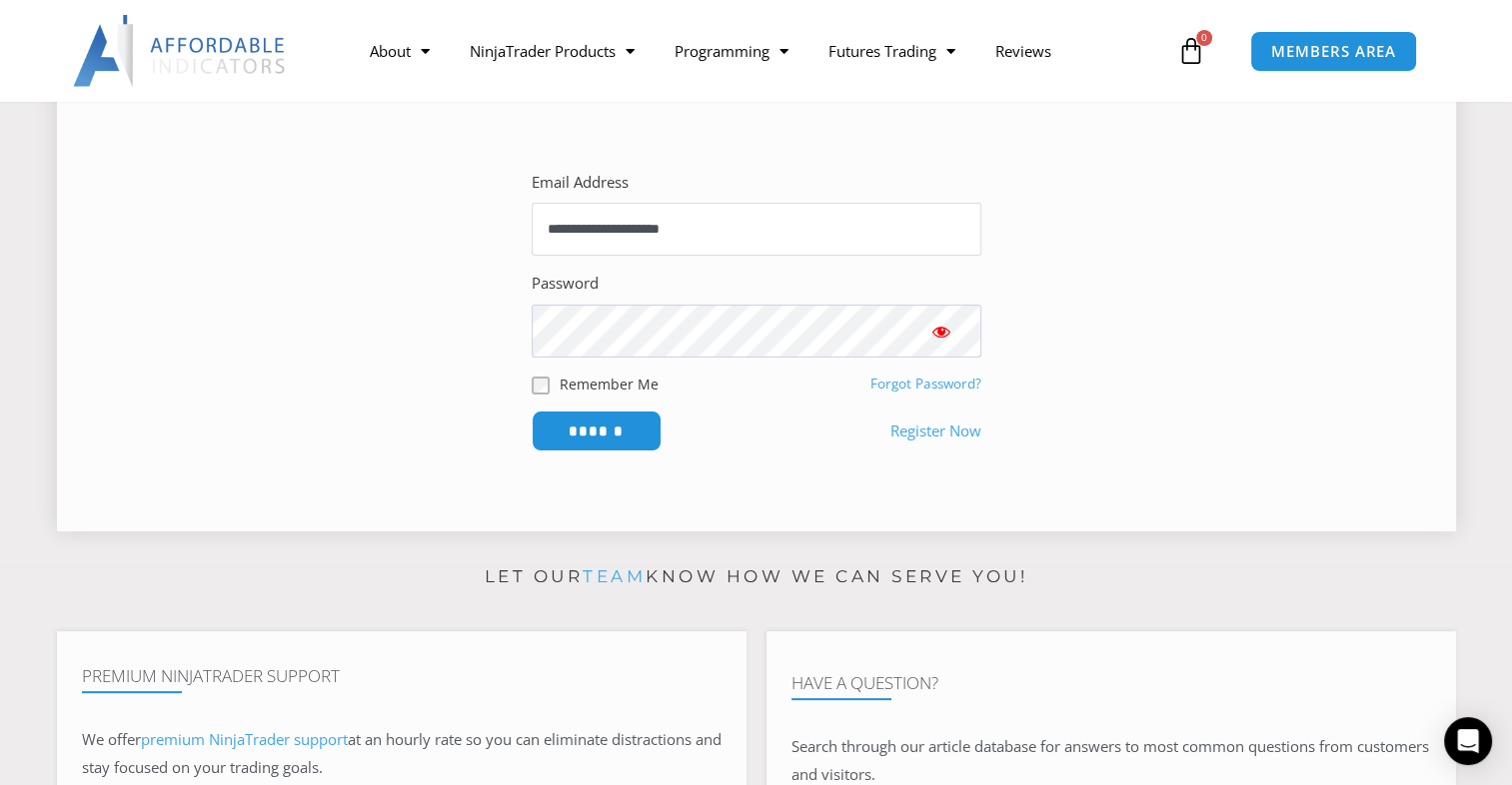 type on "**********" 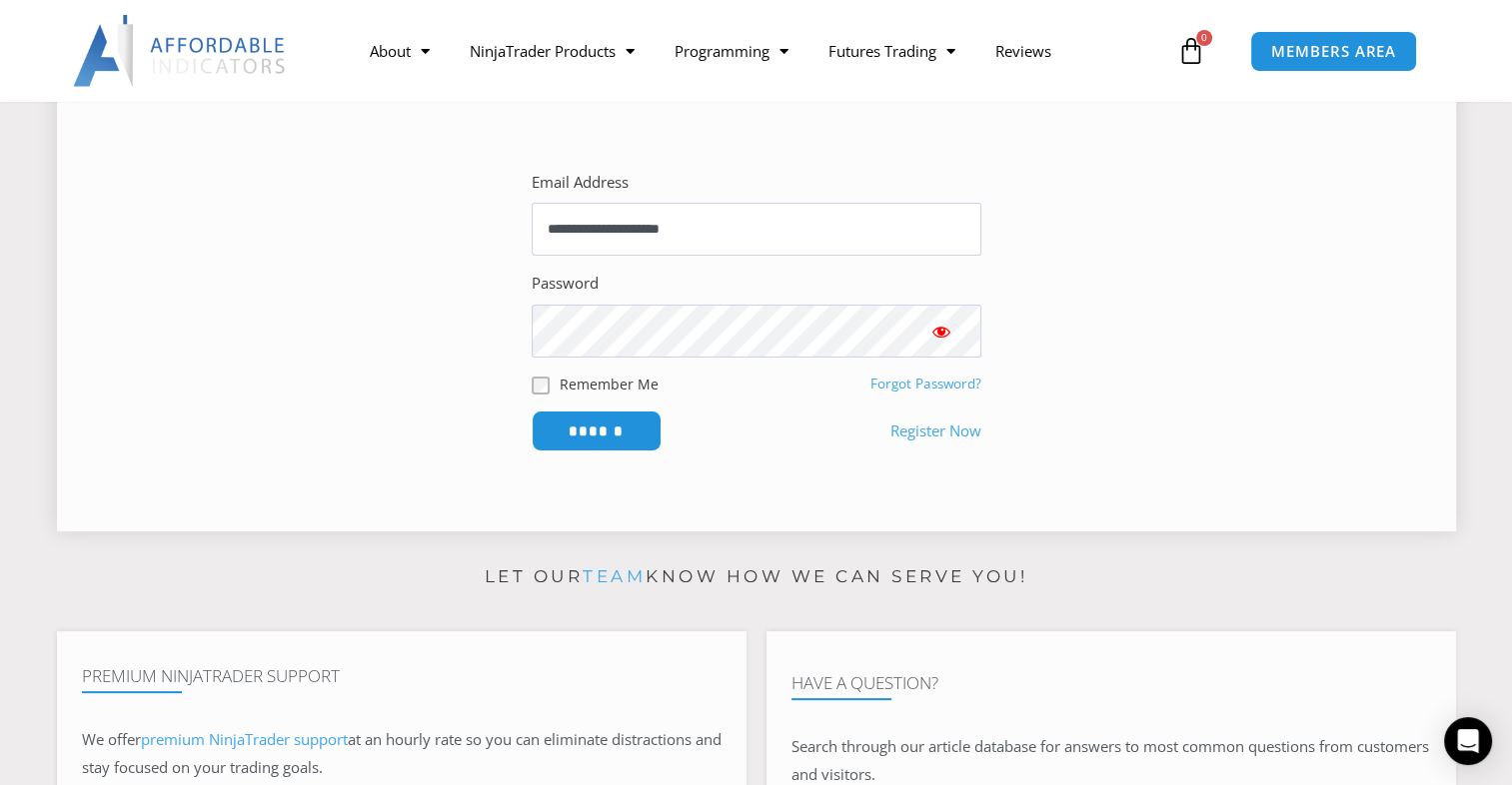 click at bounding box center (941, 332) 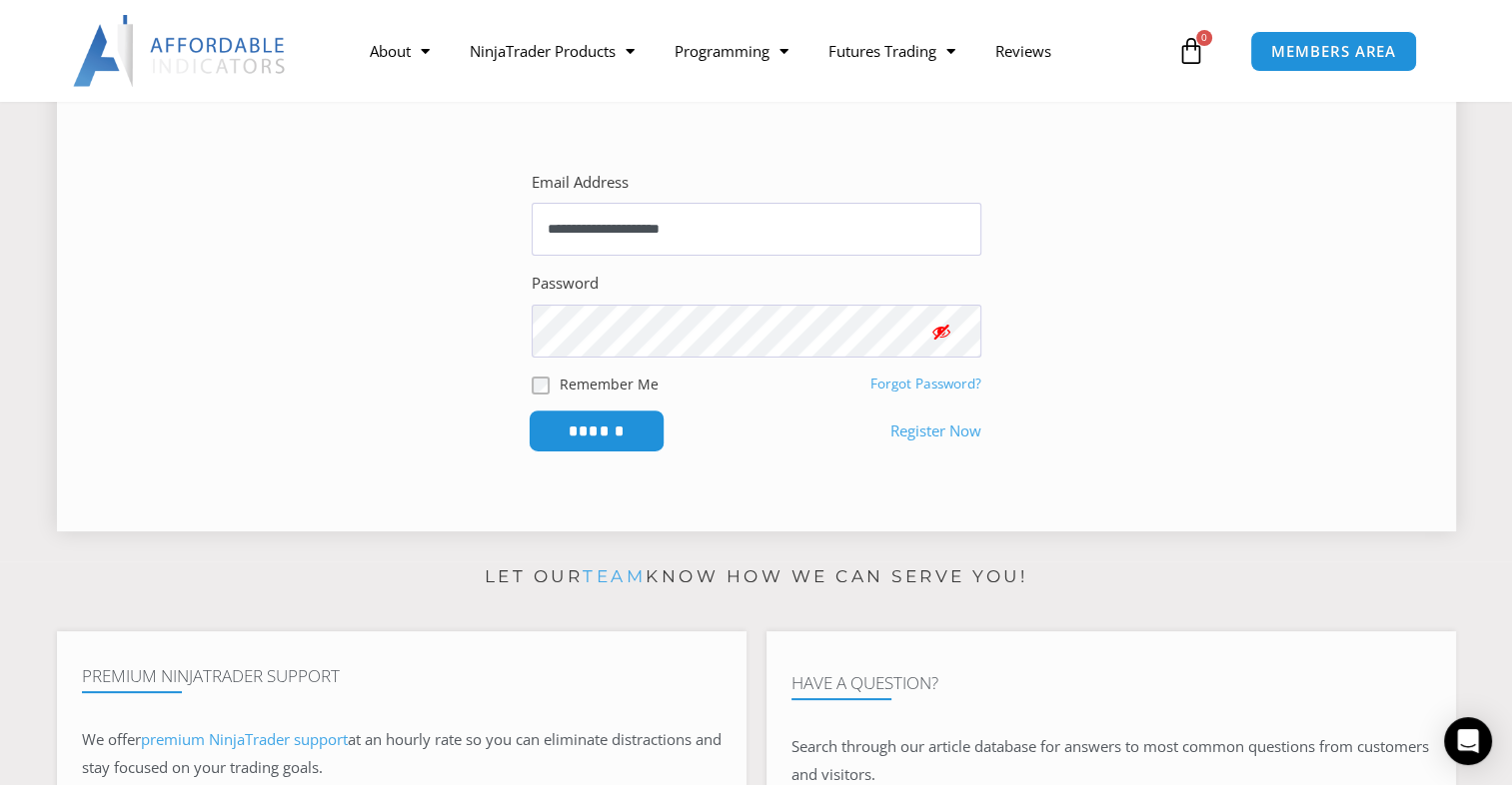 click on "******" at bounding box center [596, 430] 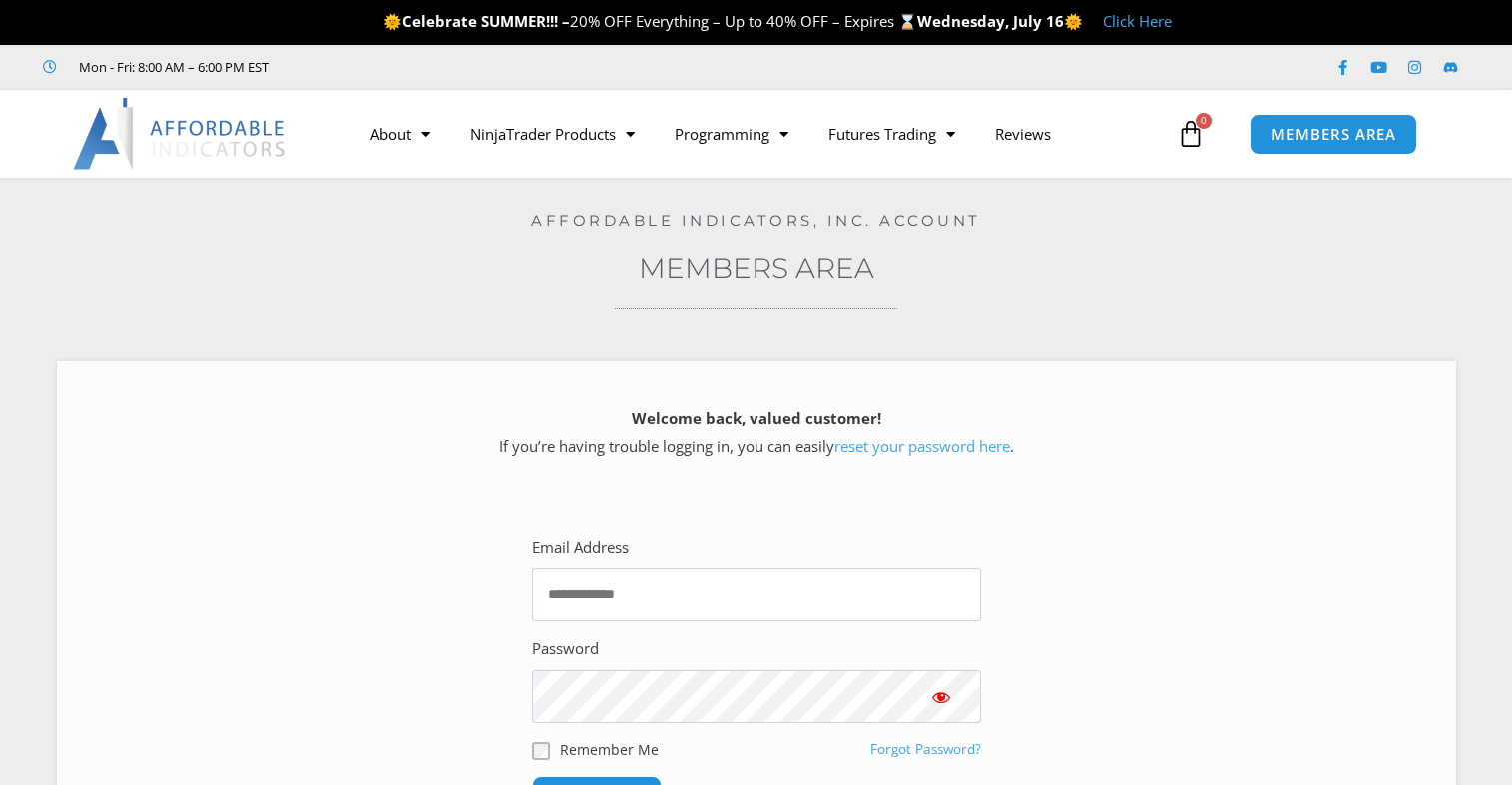 scroll, scrollTop: 0, scrollLeft: 0, axis: both 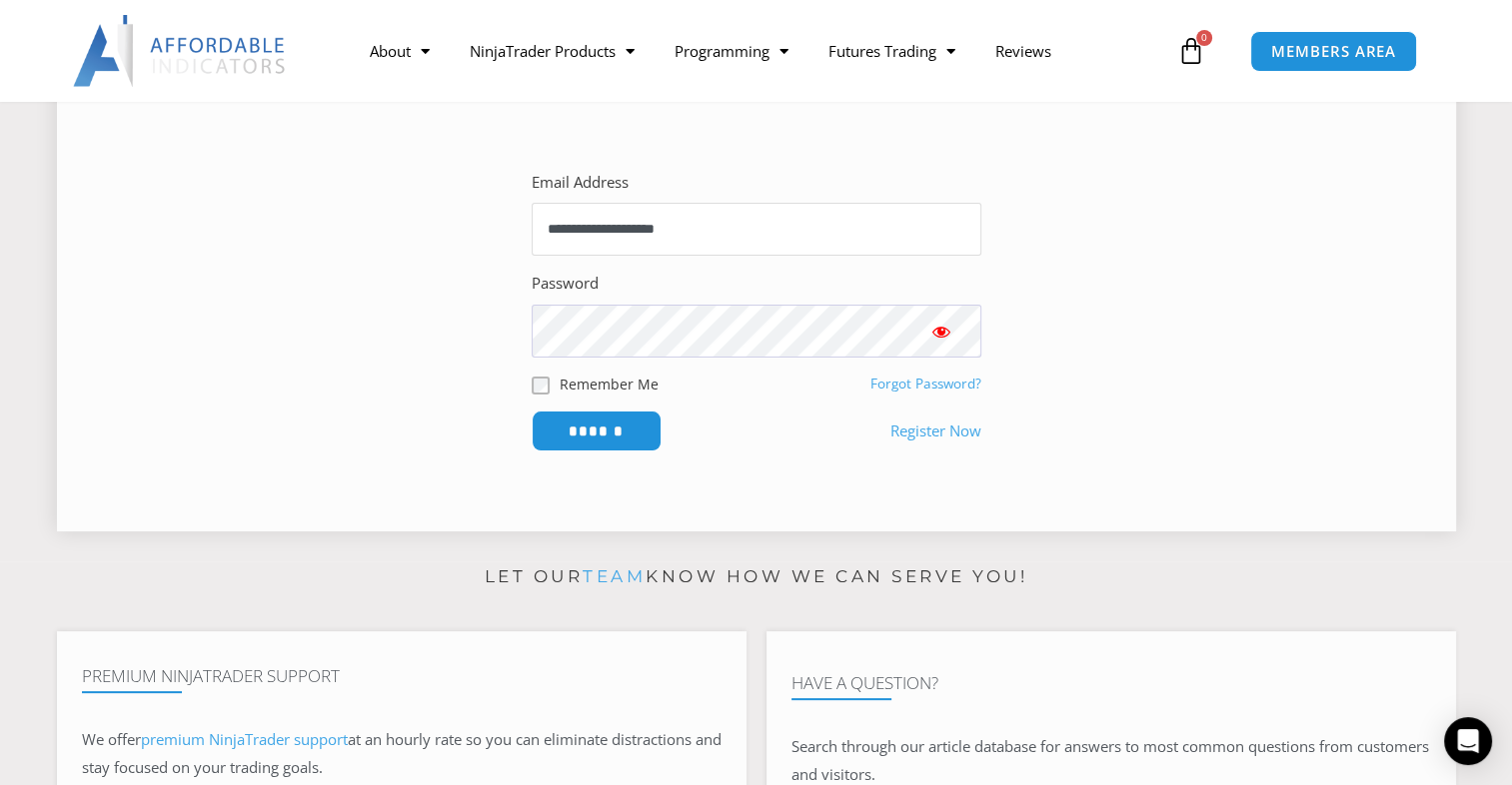 click on "**********" at bounding box center (756, 229) 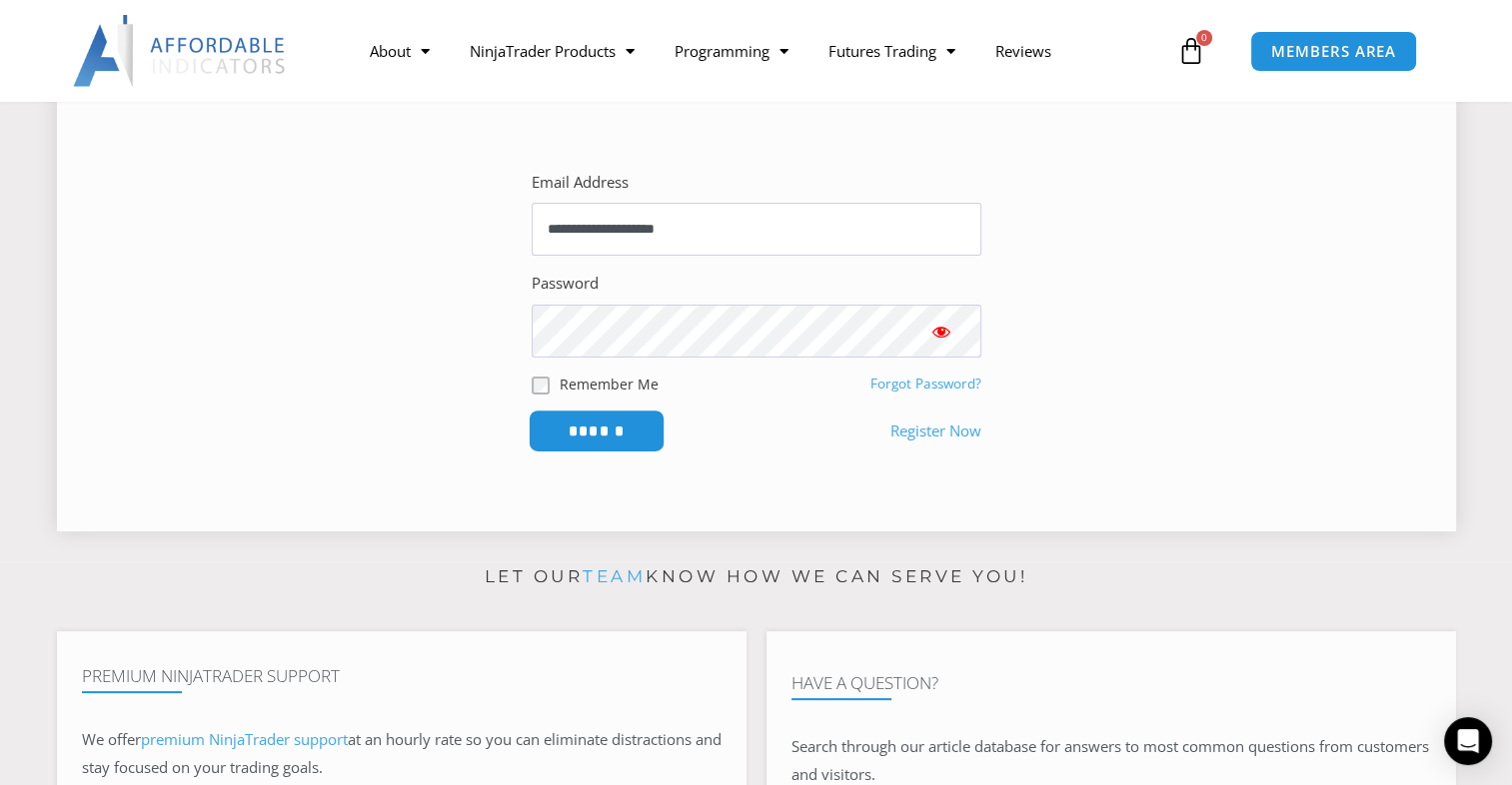 click on "******" at bounding box center (596, 430) 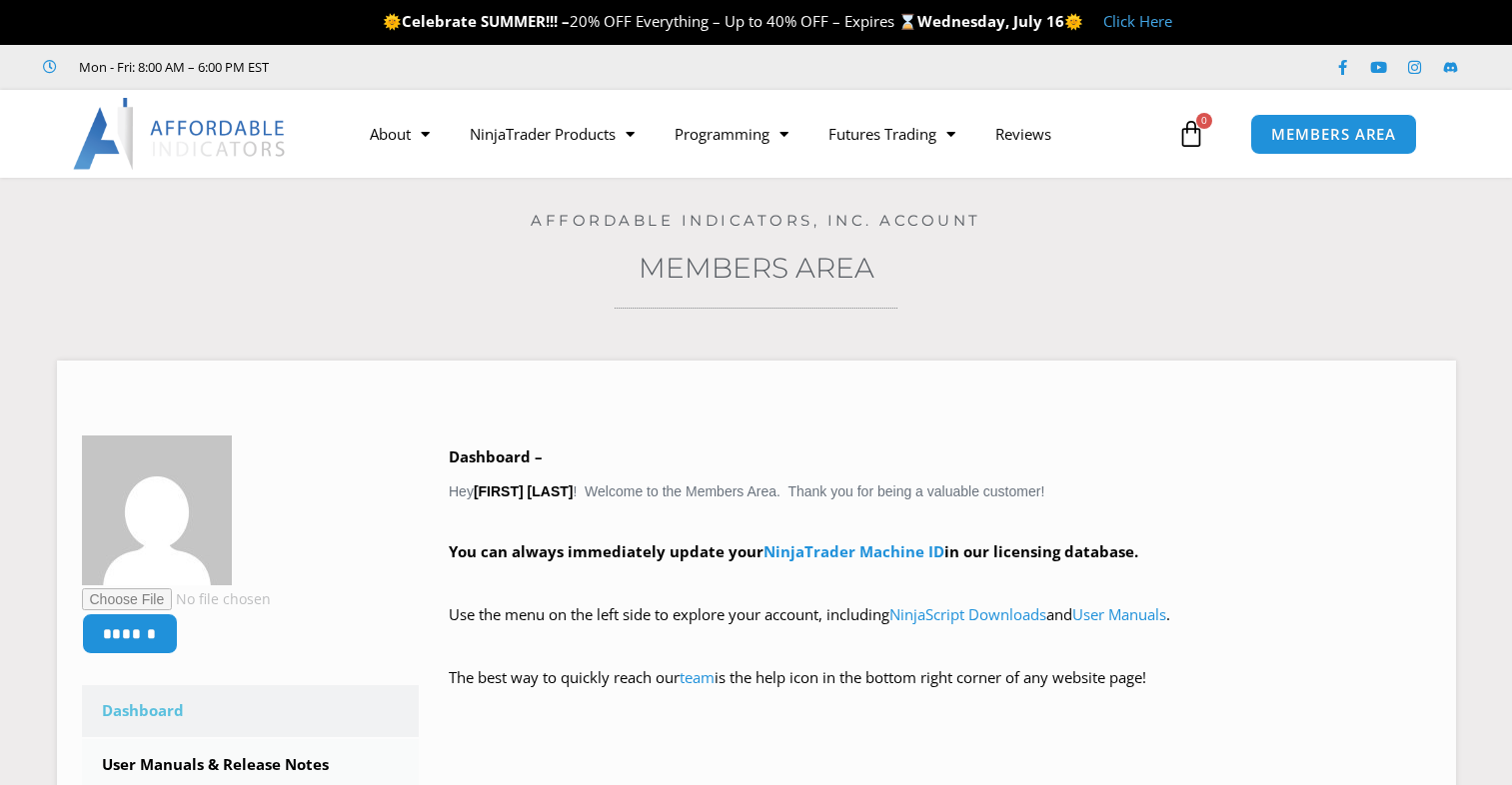 scroll, scrollTop: 0, scrollLeft: 0, axis: both 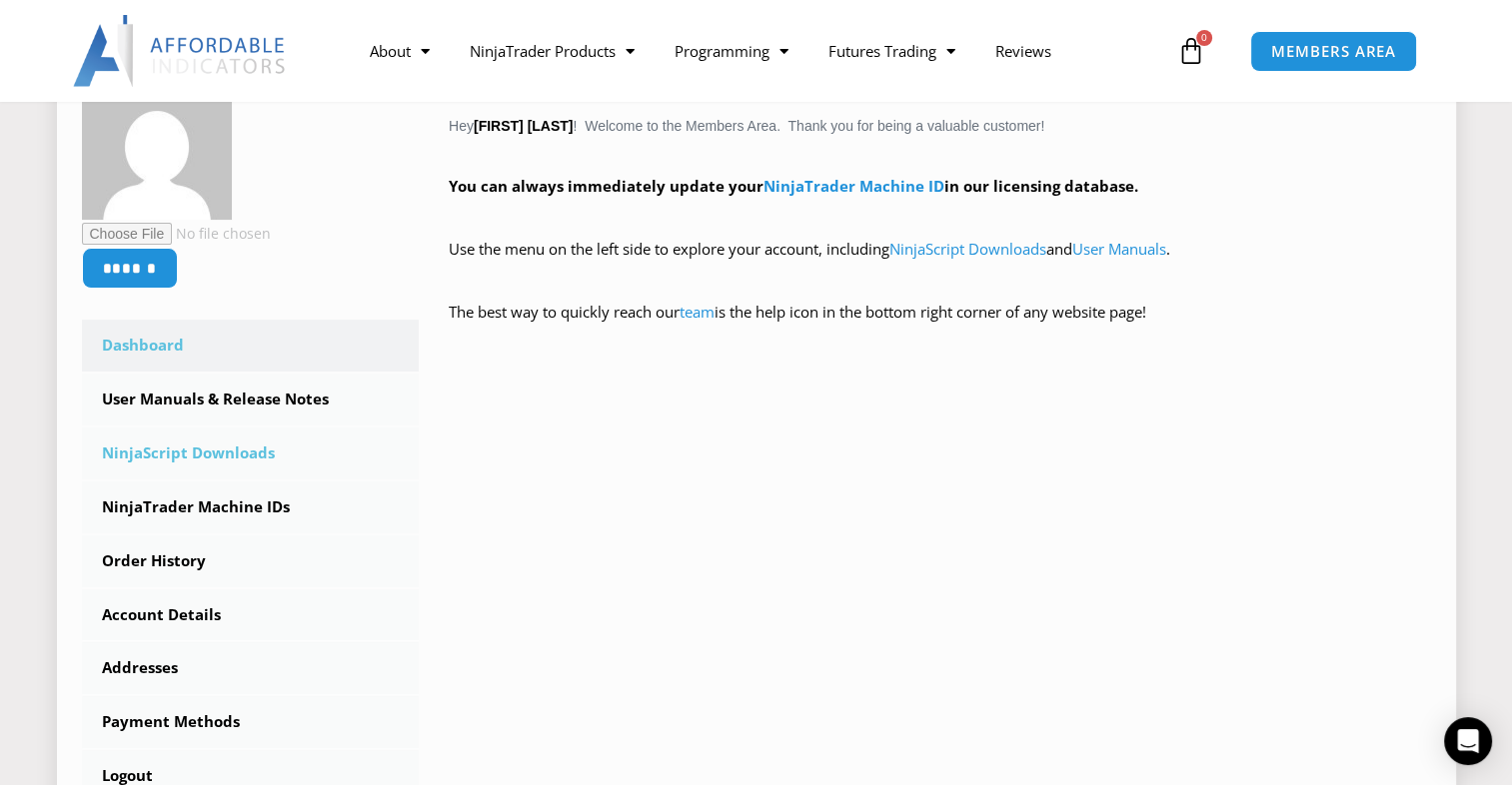 click on "NinjaScript Downloads" at bounding box center [251, 453] 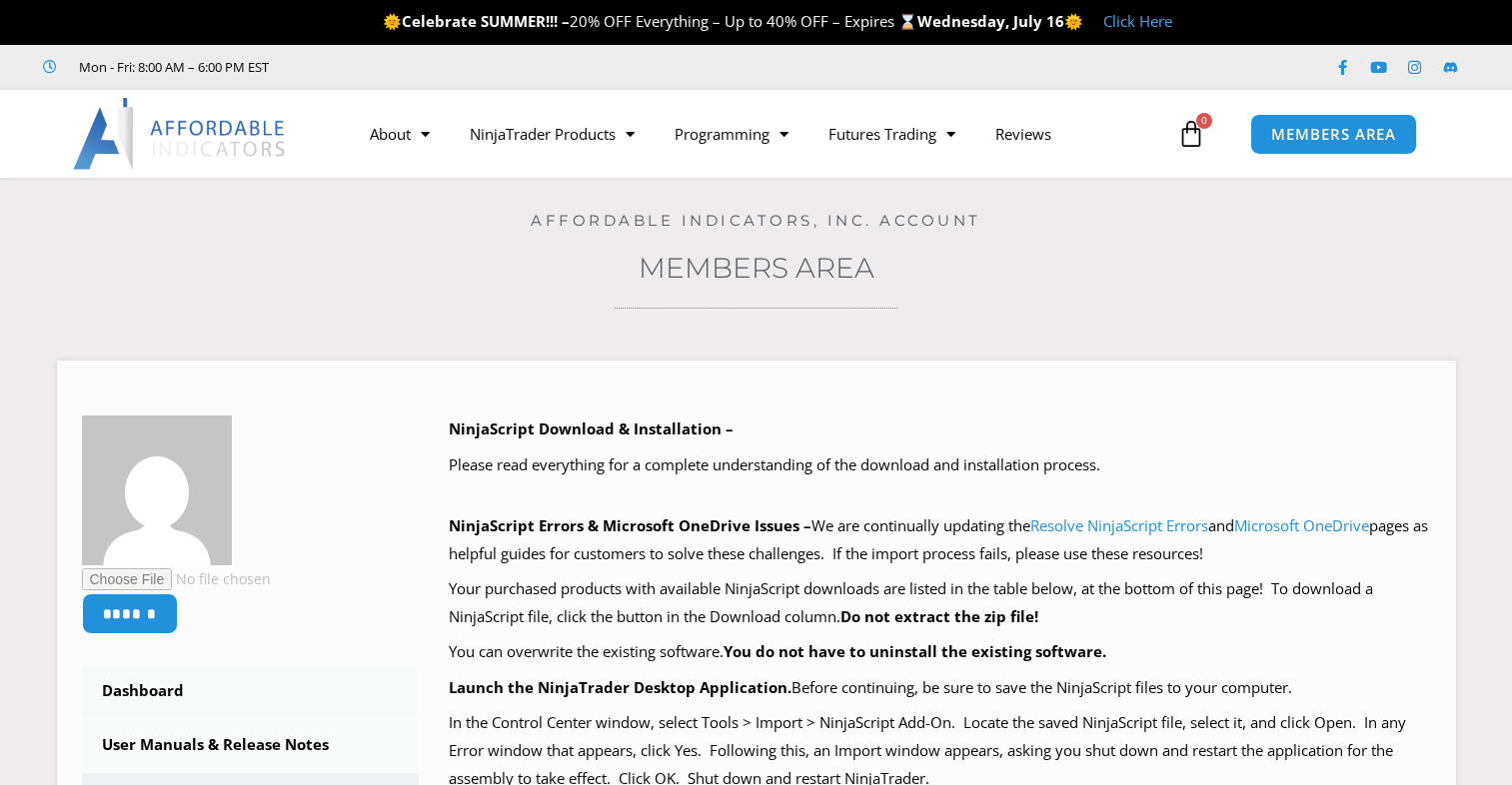 scroll, scrollTop: 0, scrollLeft: 0, axis: both 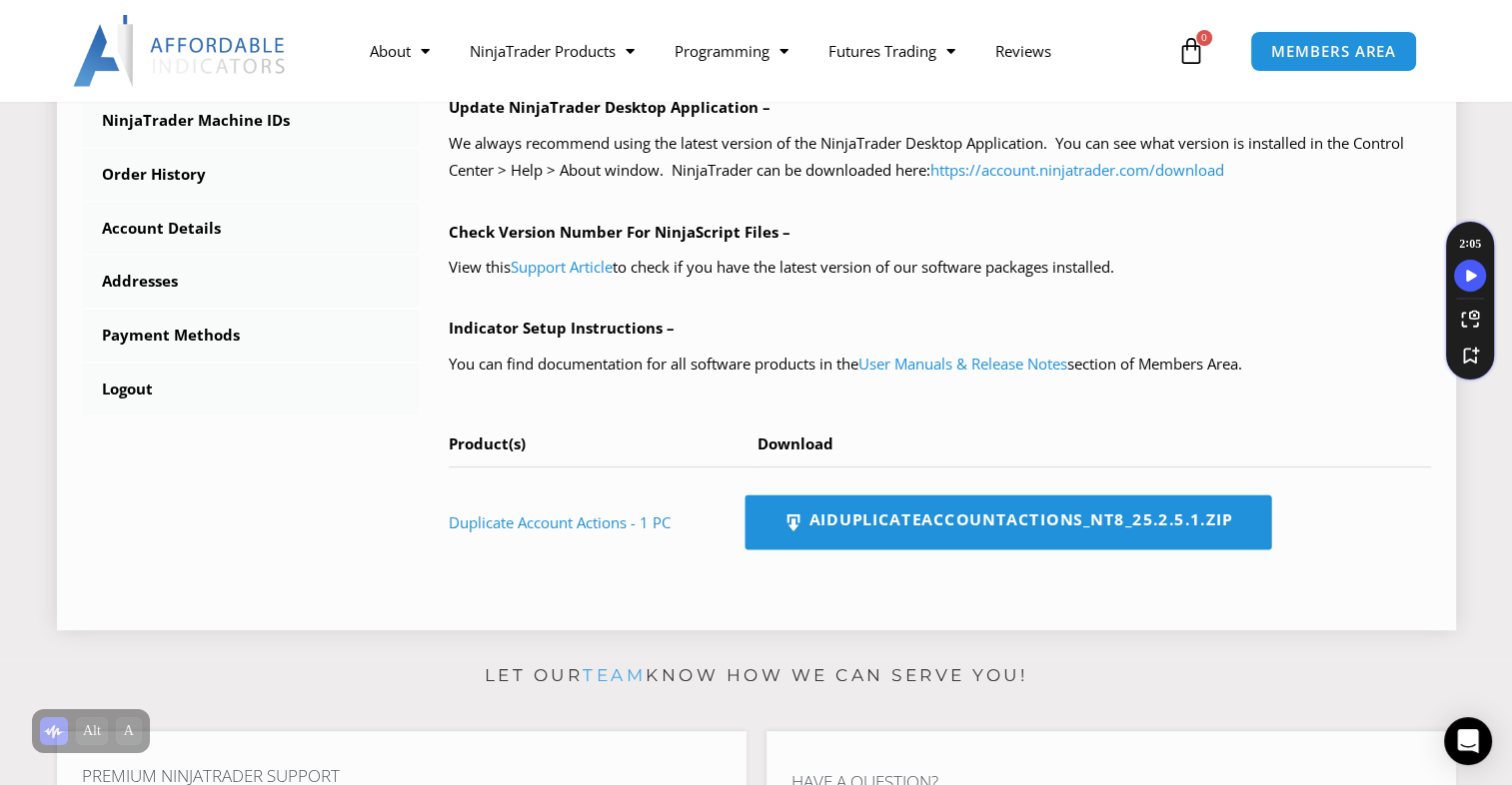 click on "AIDuplicateAccountActions_NT8_25.2.5.1.zip" at bounding box center [1007, 522] 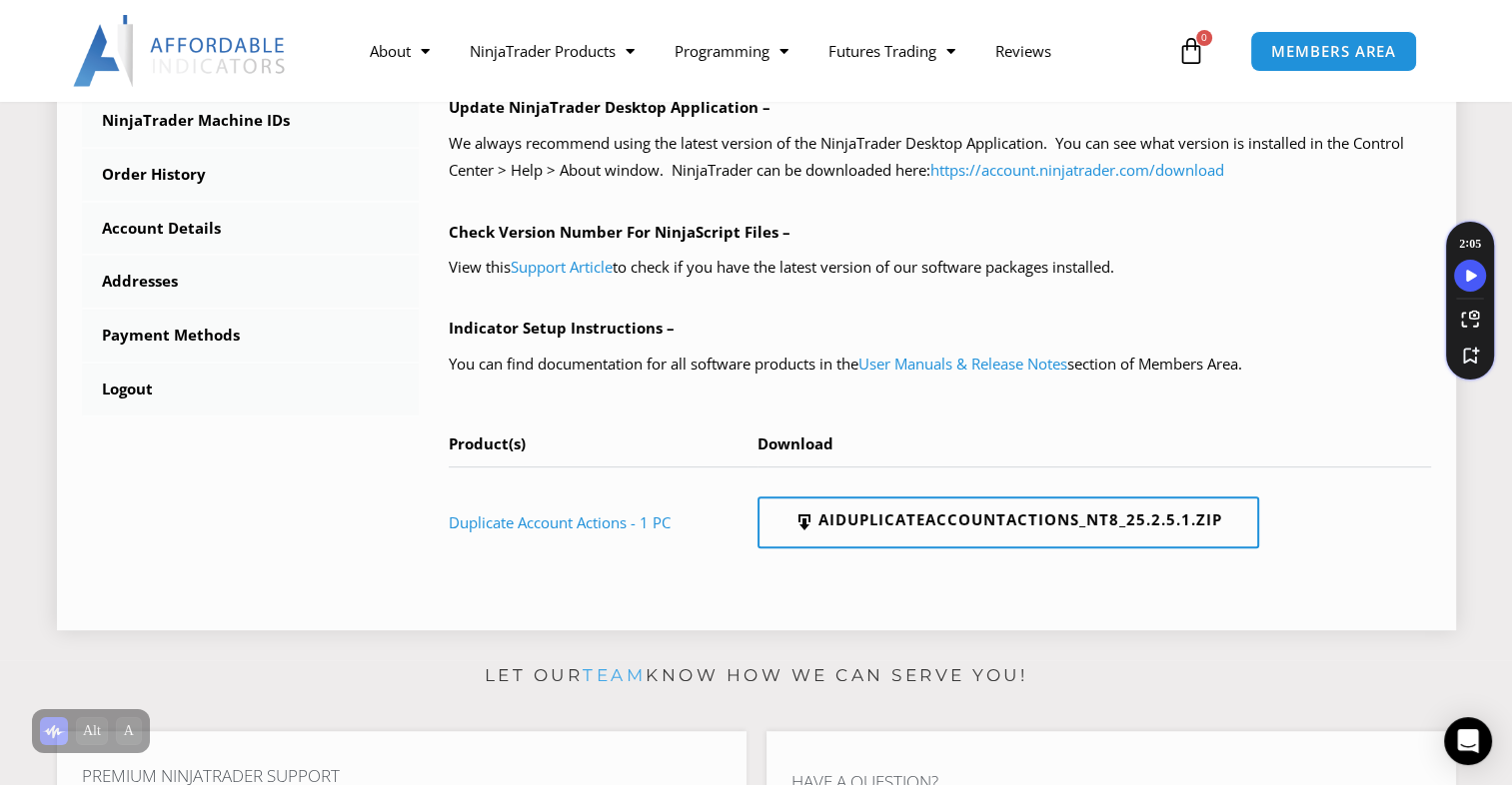 scroll, scrollTop: 366, scrollLeft: 0, axis: vertical 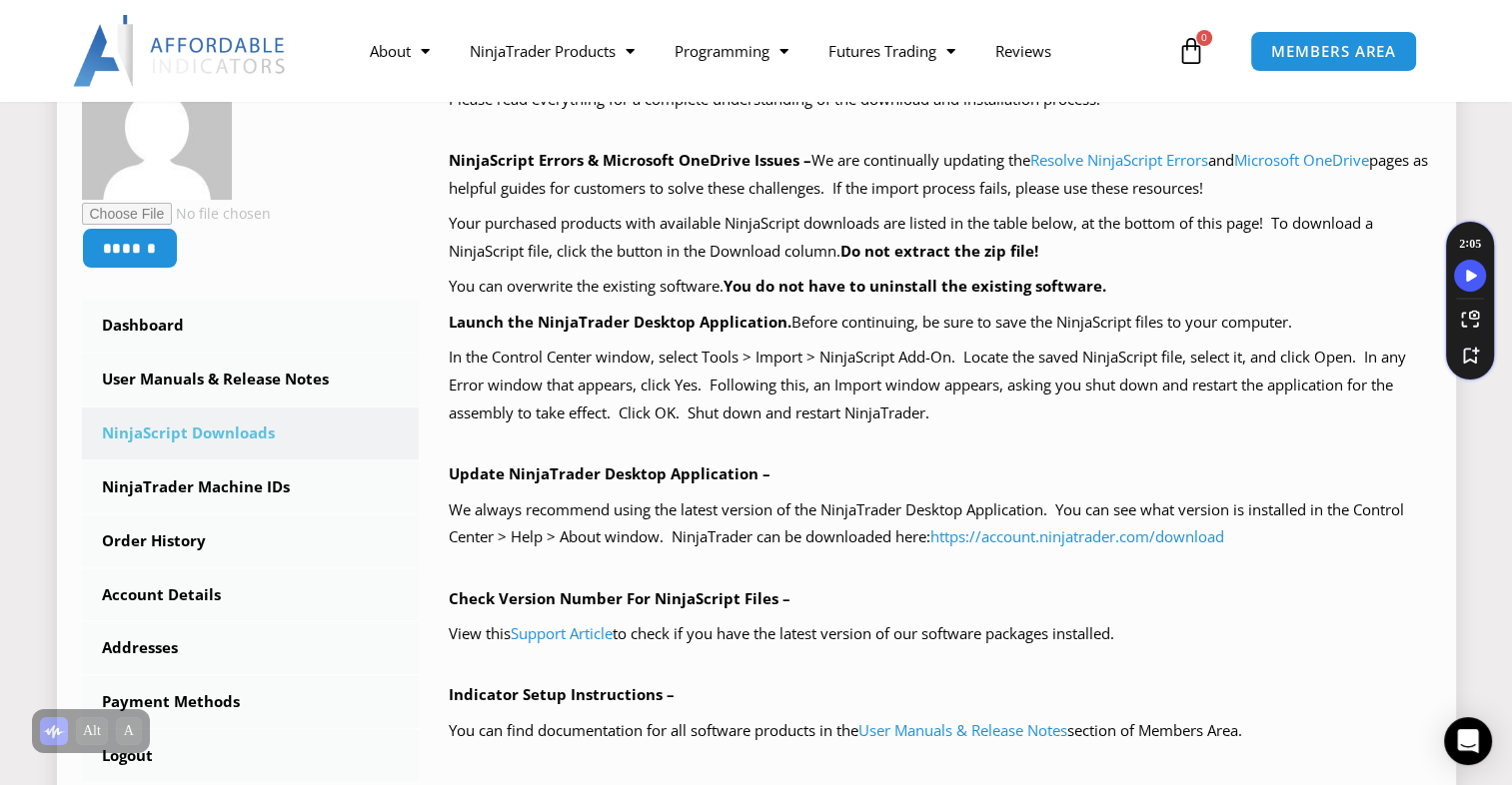 click on "******
Dashboard
Subscriptions
User Manuals & Release Notes
NinjaScript Downloads
NinjaTrader Machine IDs
Order History
Account Details
Addresses
Payment Methods
Logout
NinjaScript Download & Installation –
Please read everything for a complete understanding of the download and installation process.
NinjaScript Errors & Microsoft OneDrive Issues –  We are continually updating the  Resolve NinjaScript Errors  and  Microsoft OneDrive
Do not extract the zip file!" at bounding box center [756, 495] 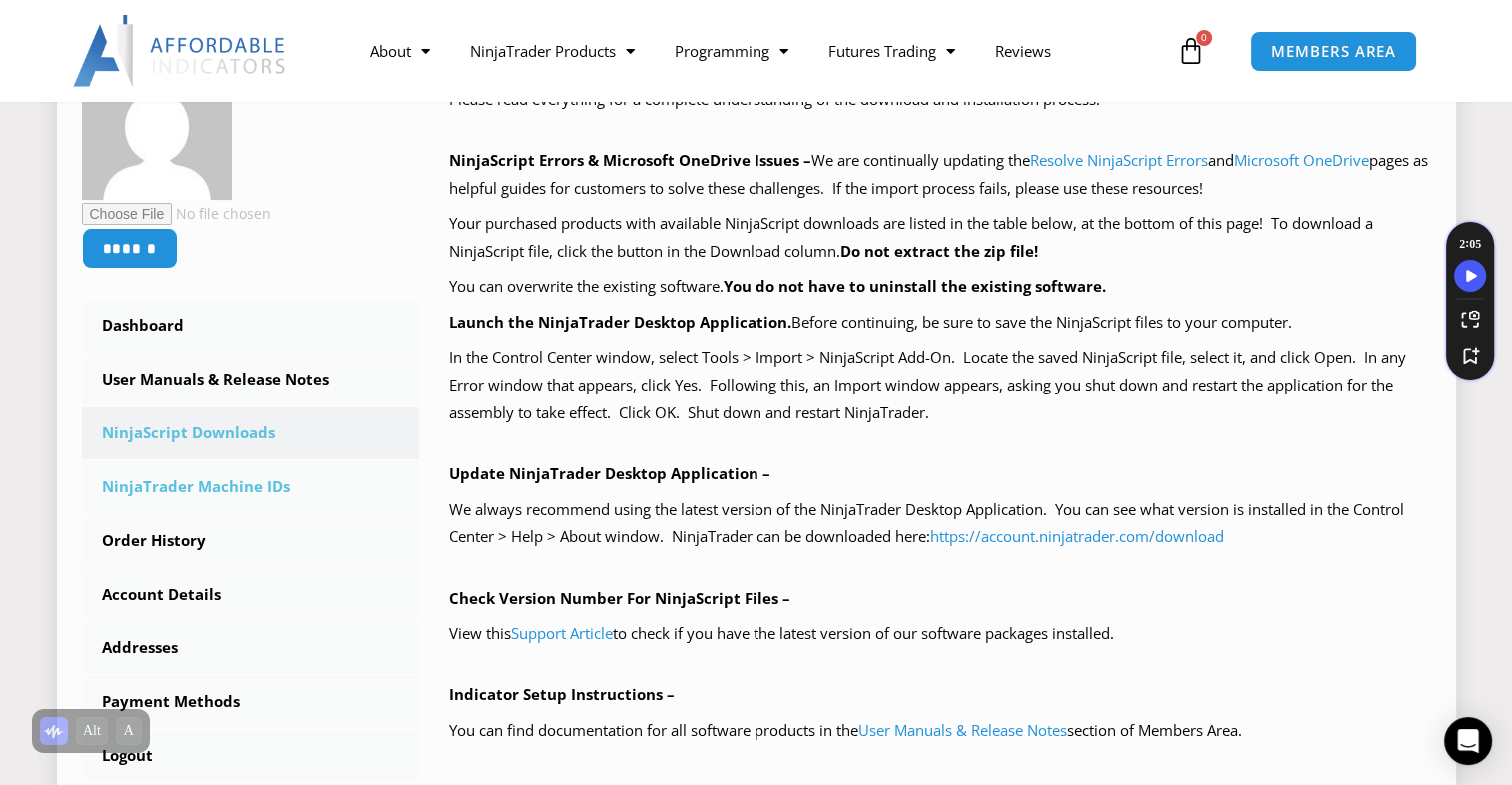 click on "NinjaTrader Machine IDs" at bounding box center [251, 487] 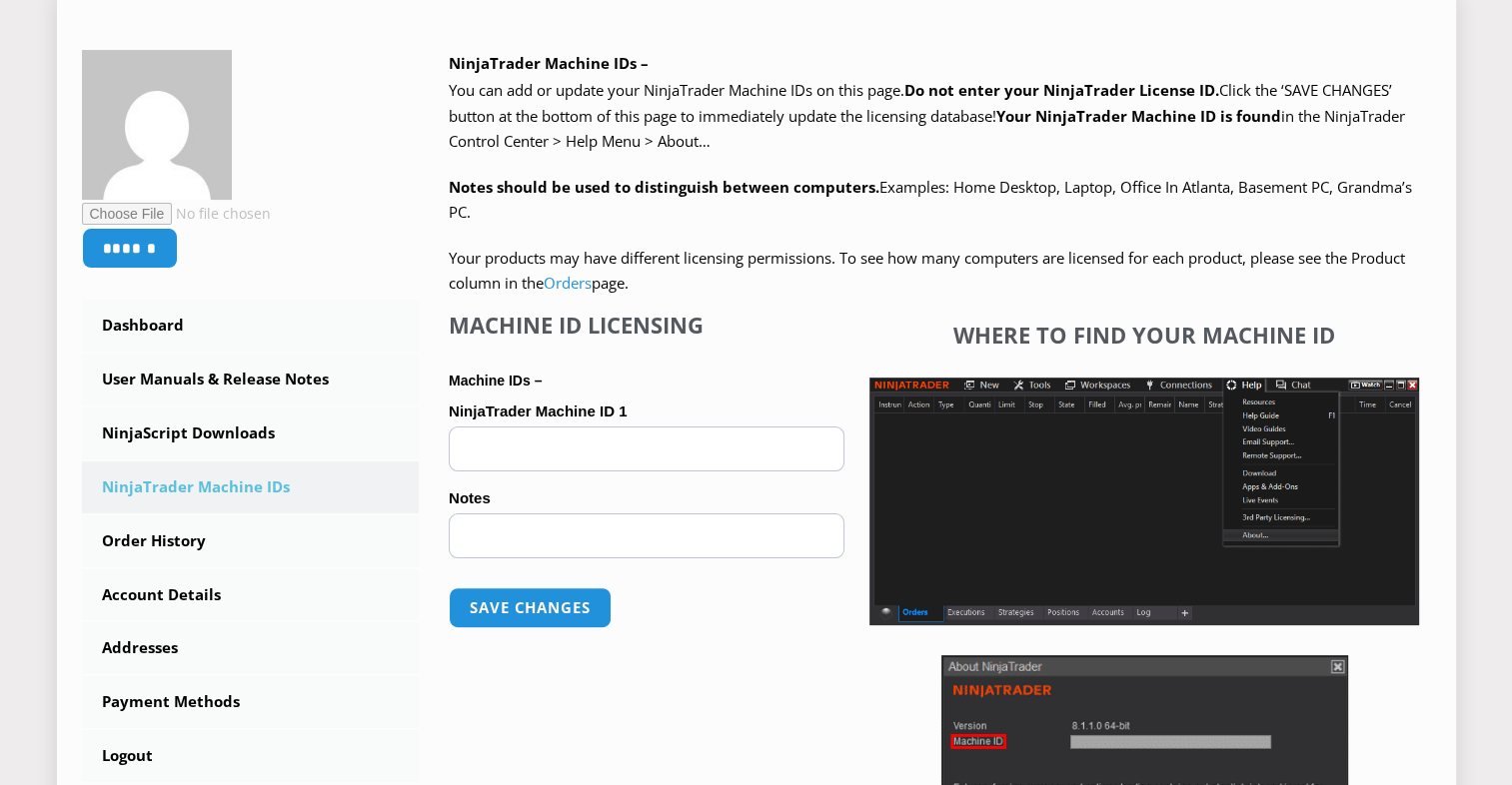 scroll, scrollTop: 366, scrollLeft: 0, axis: vertical 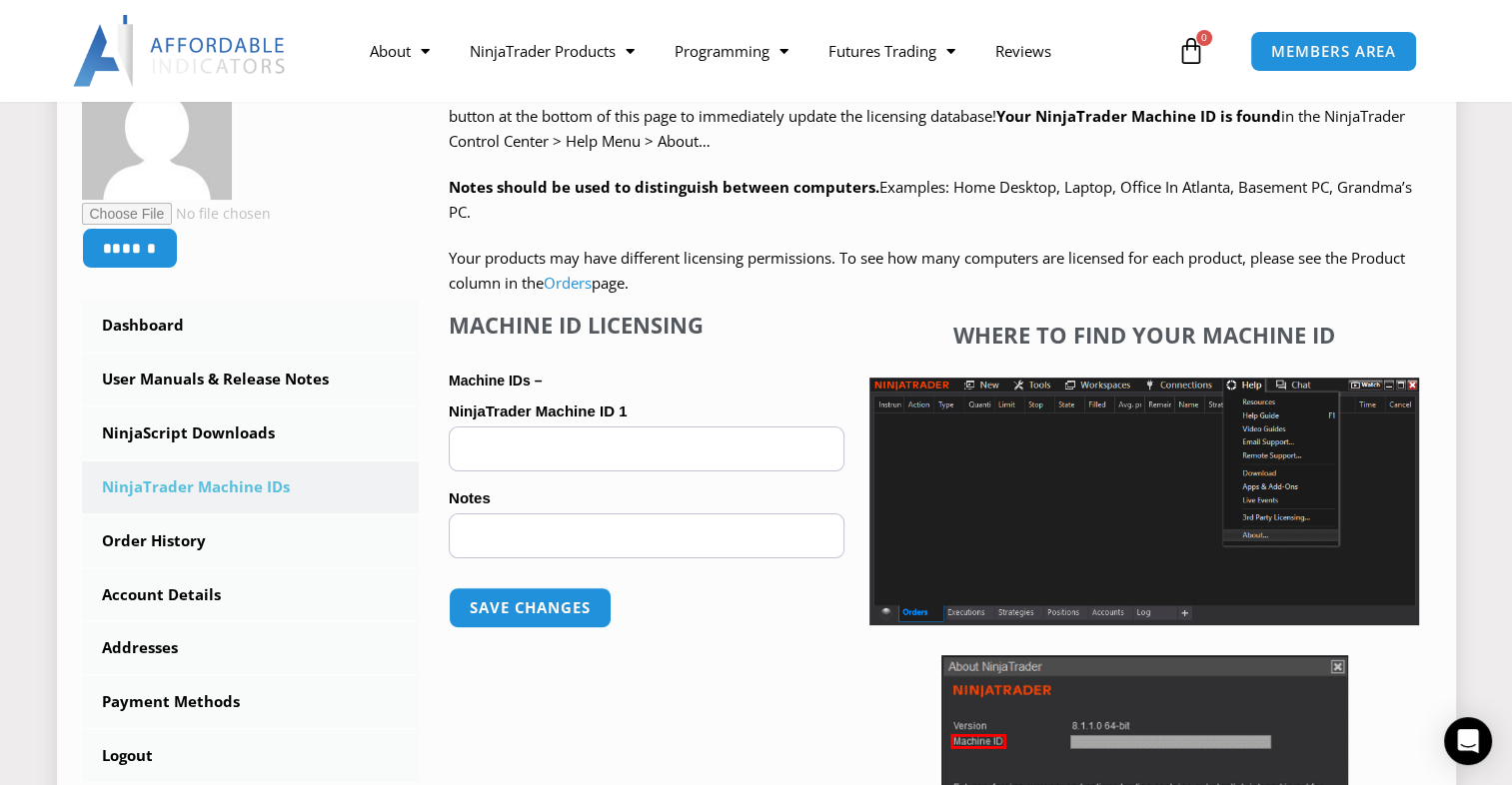 click on "NinjaTrader Machine ID 1  (optional)" at bounding box center (647, 448) 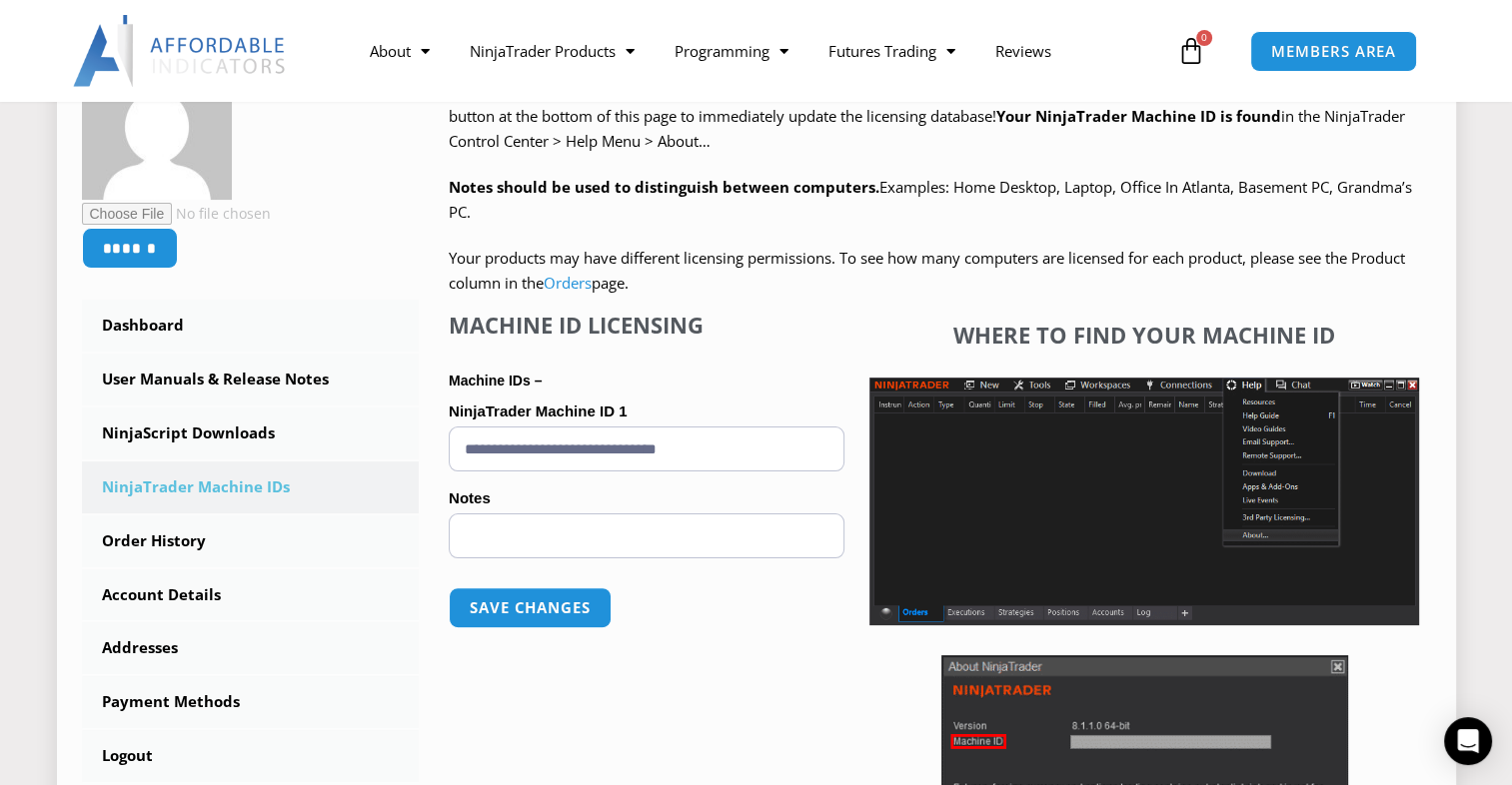 type on "**********" 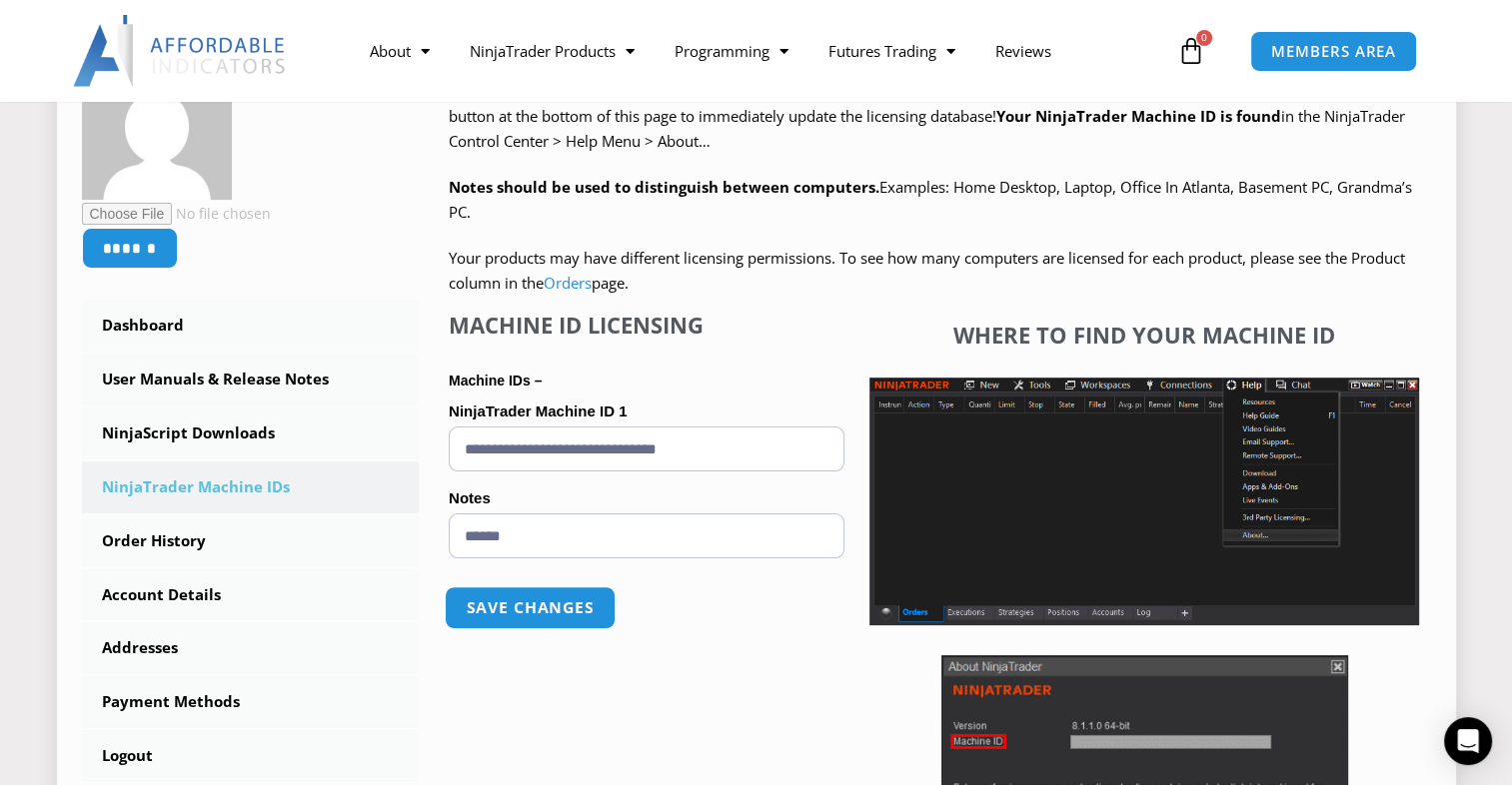 type on "******" 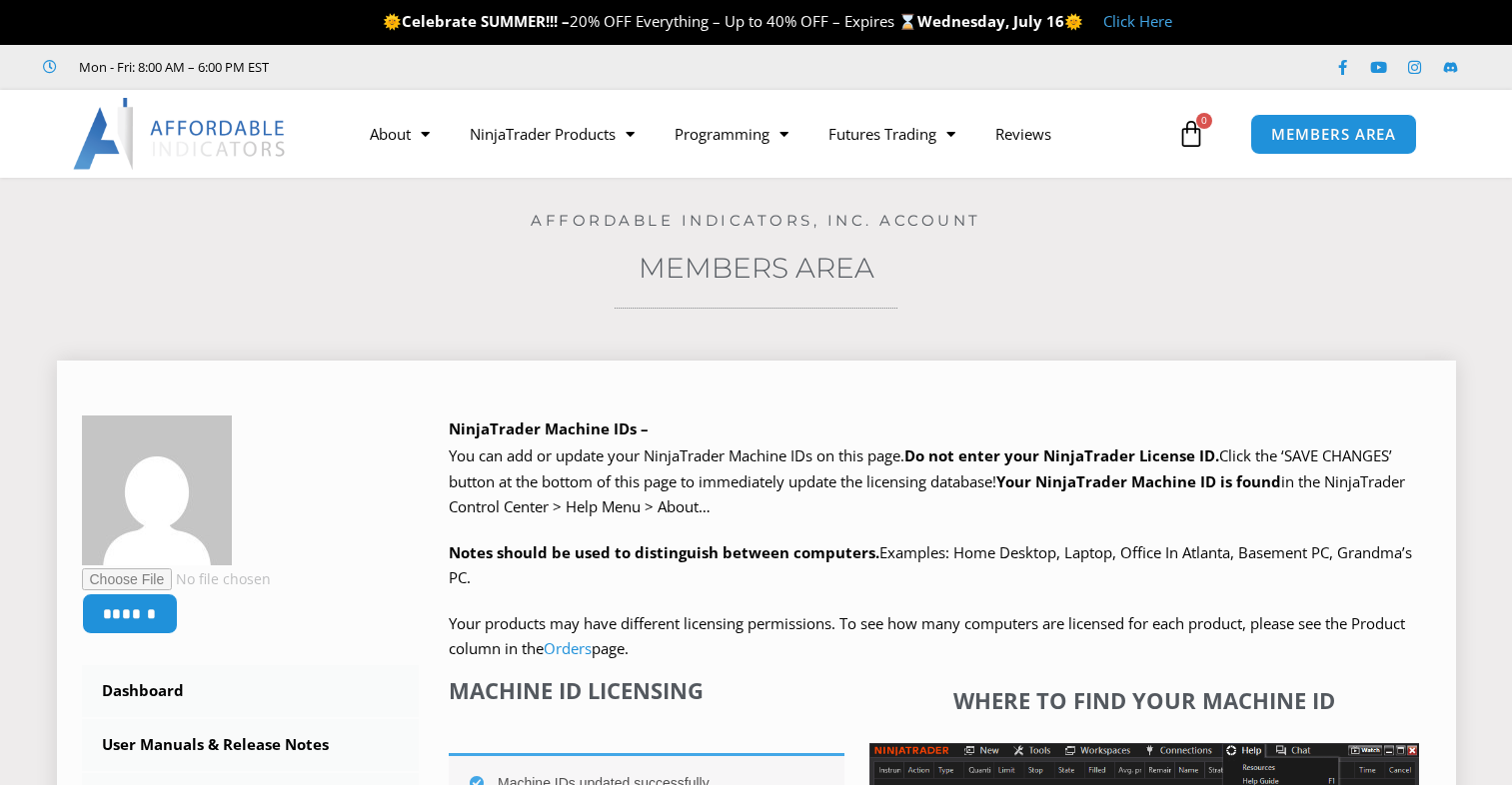 scroll, scrollTop: 0, scrollLeft: 0, axis: both 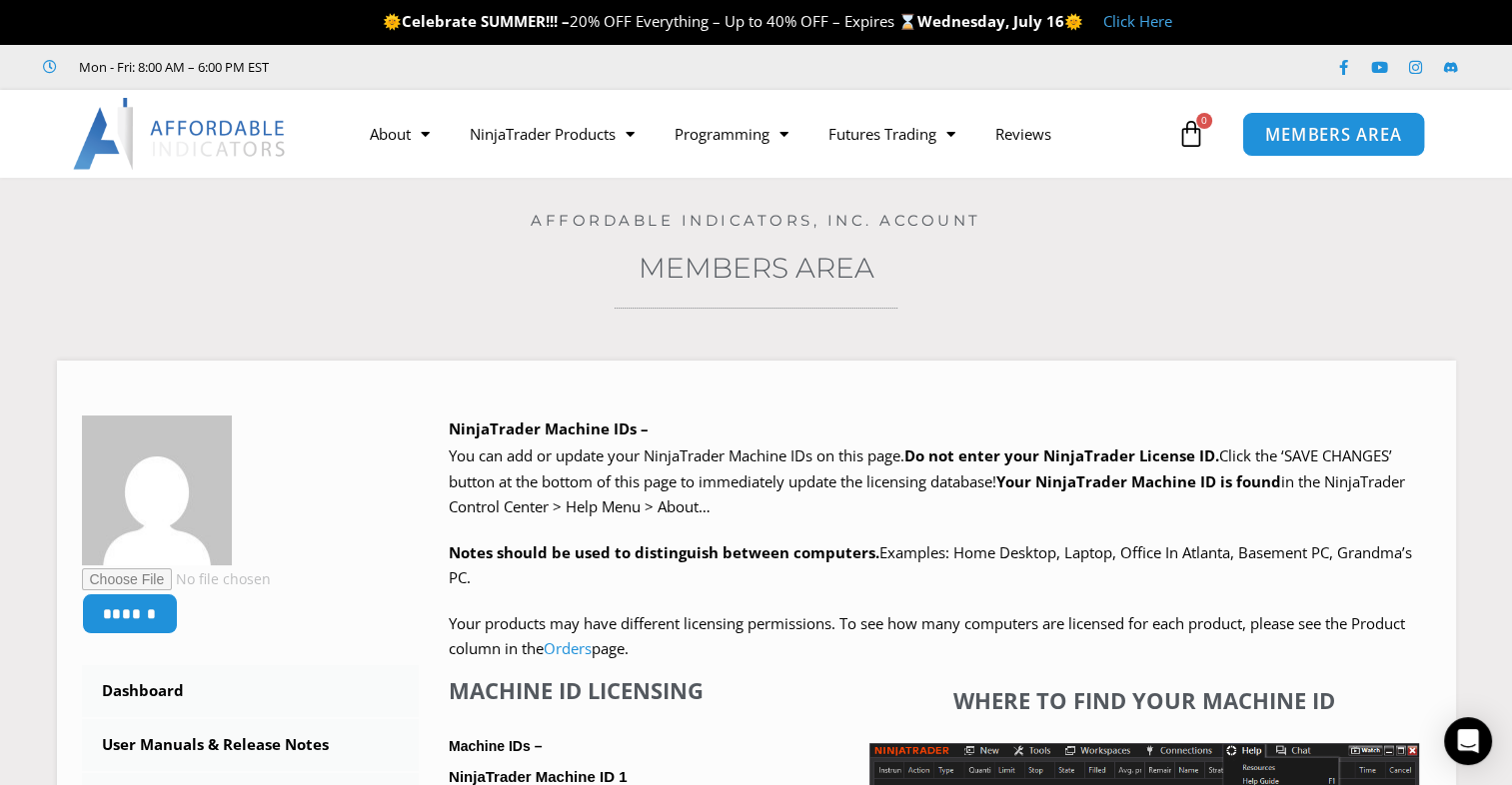 click on "MEMBERS AREA" at bounding box center [1333, 134] 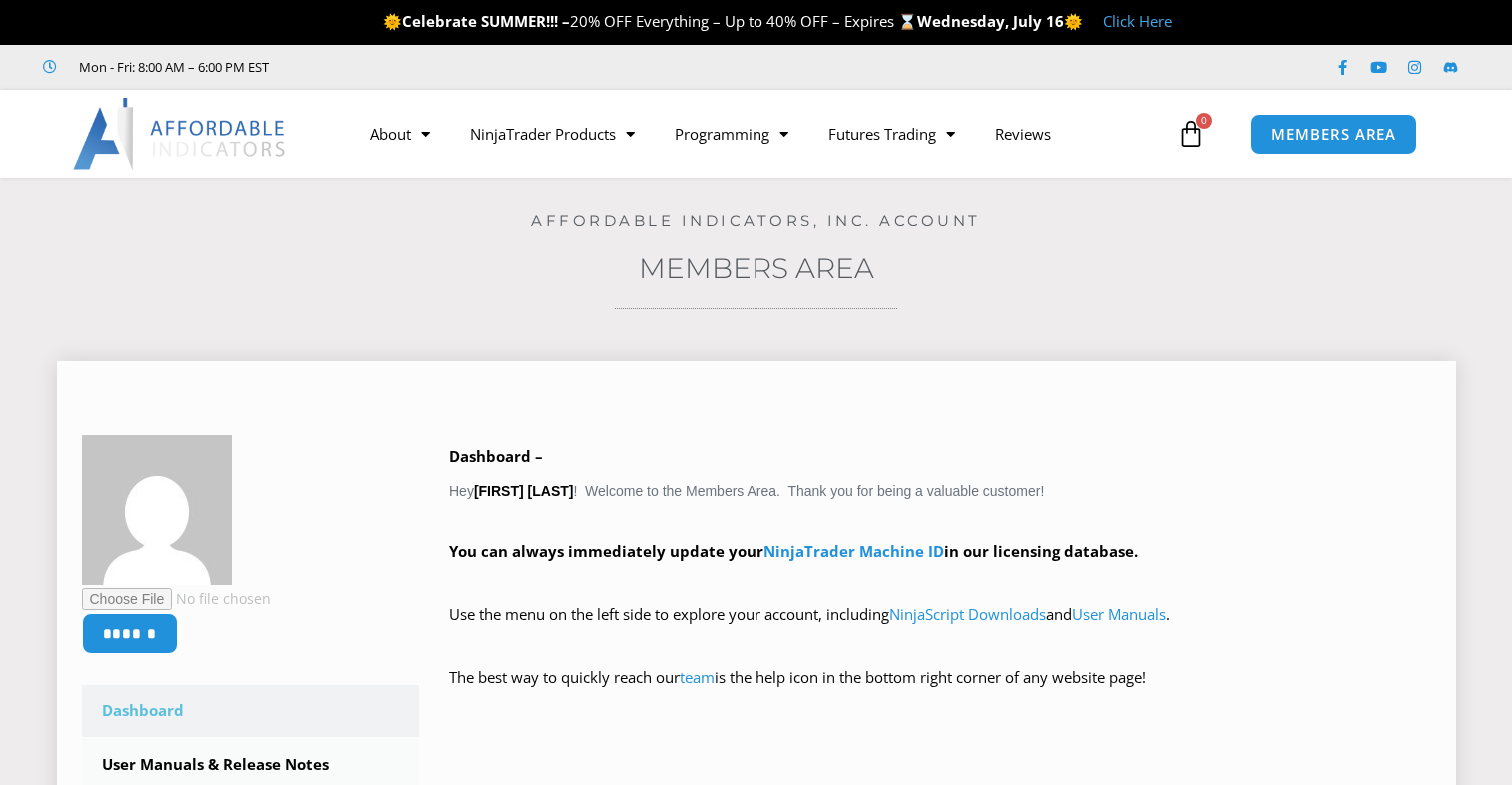 scroll, scrollTop: 0, scrollLeft: 0, axis: both 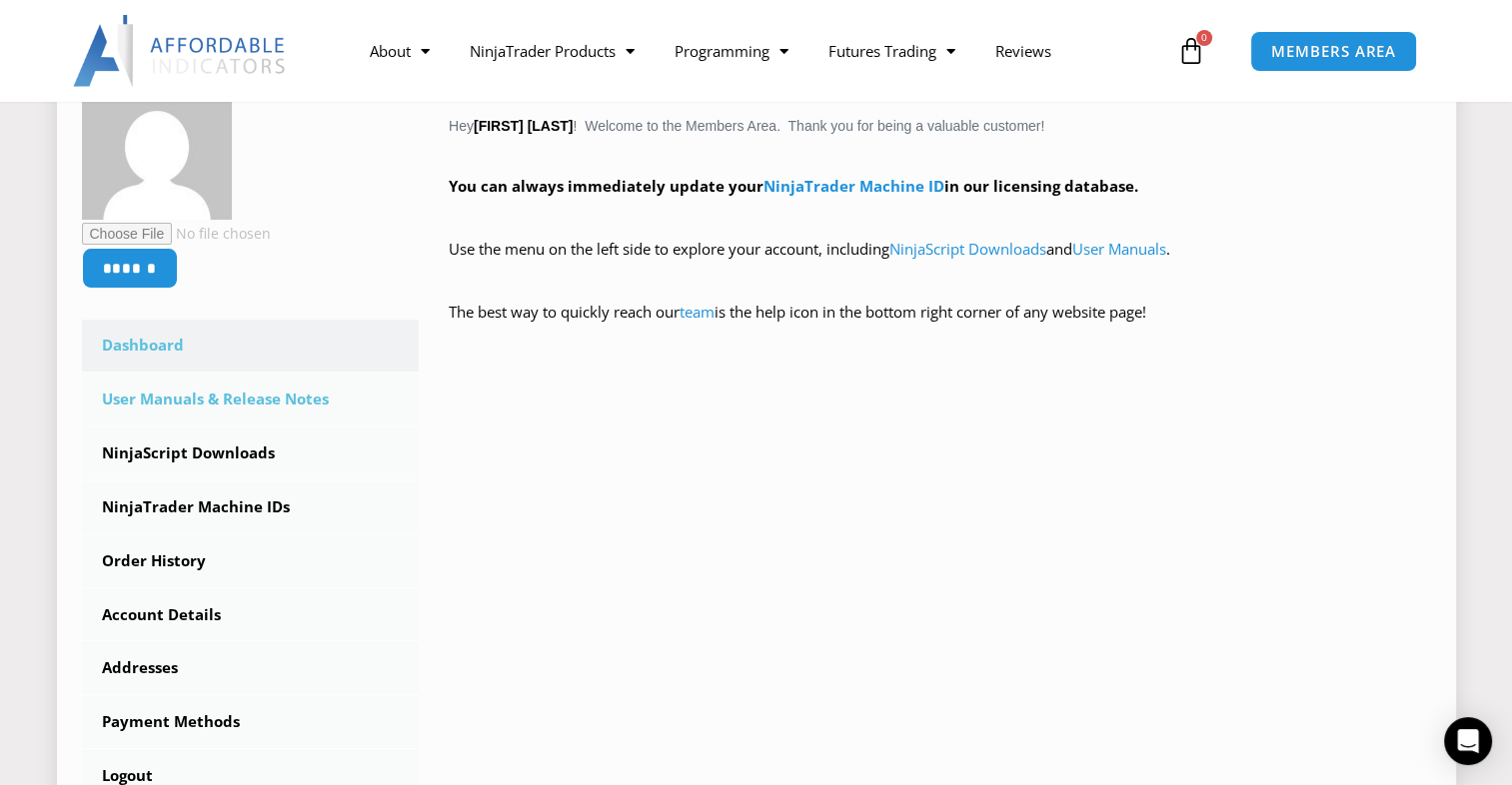 click on "User Manuals & Release Notes" at bounding box center (251, 399) 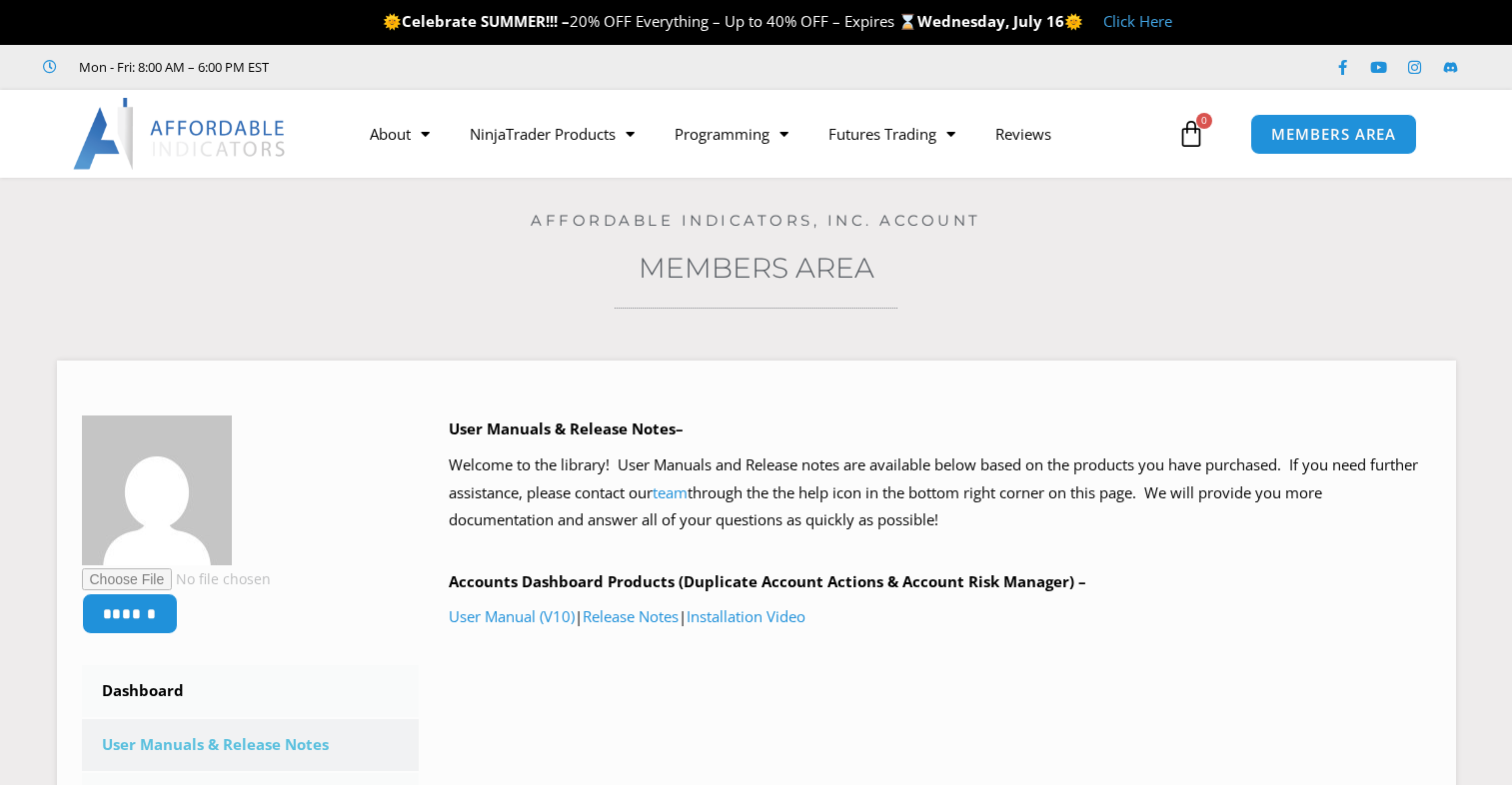 scroll, scrollTop: 0, scrollLeft: 0, axis: both 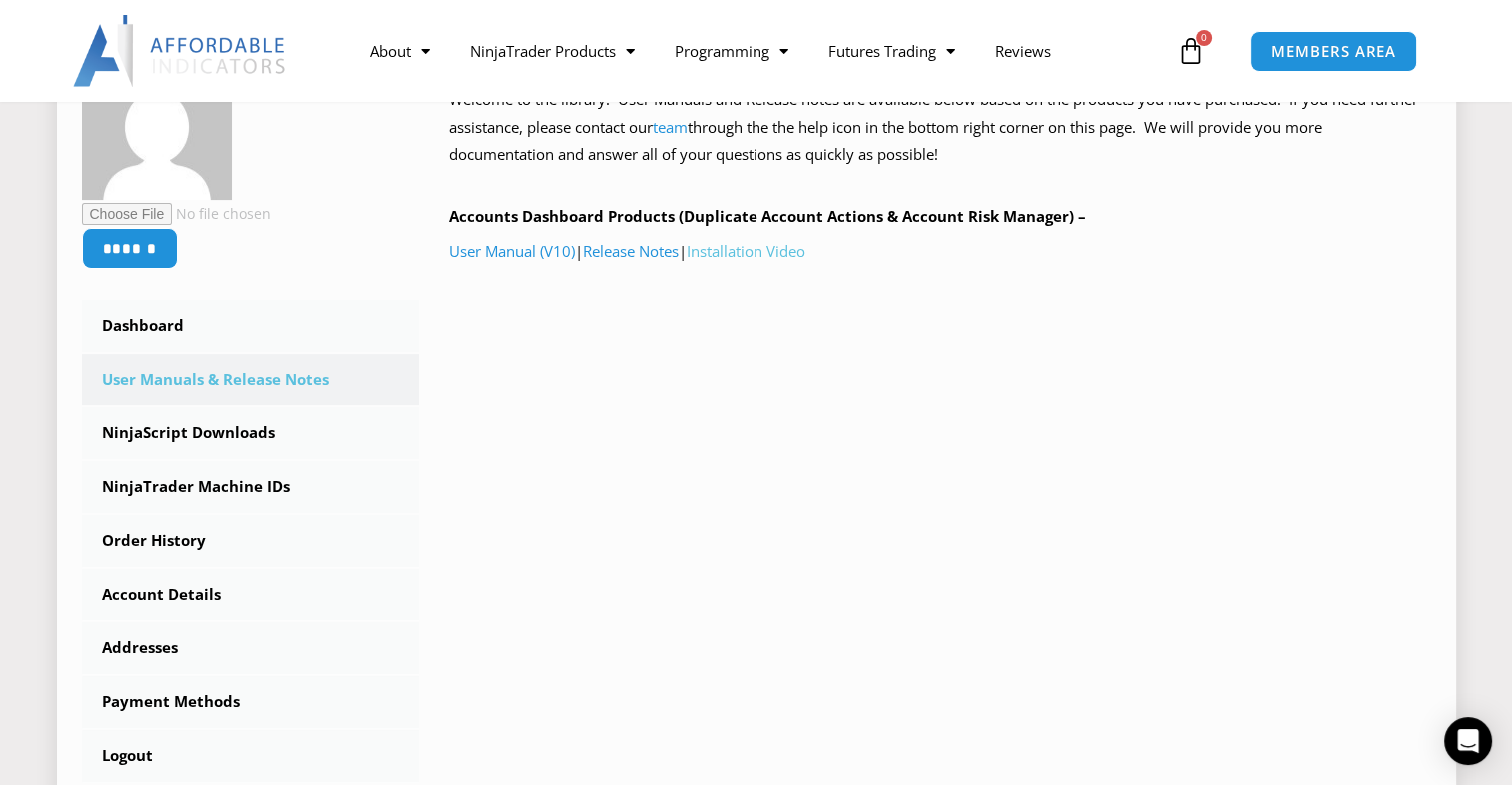 click on "Installation Video" at bounding box center [746, 251] 